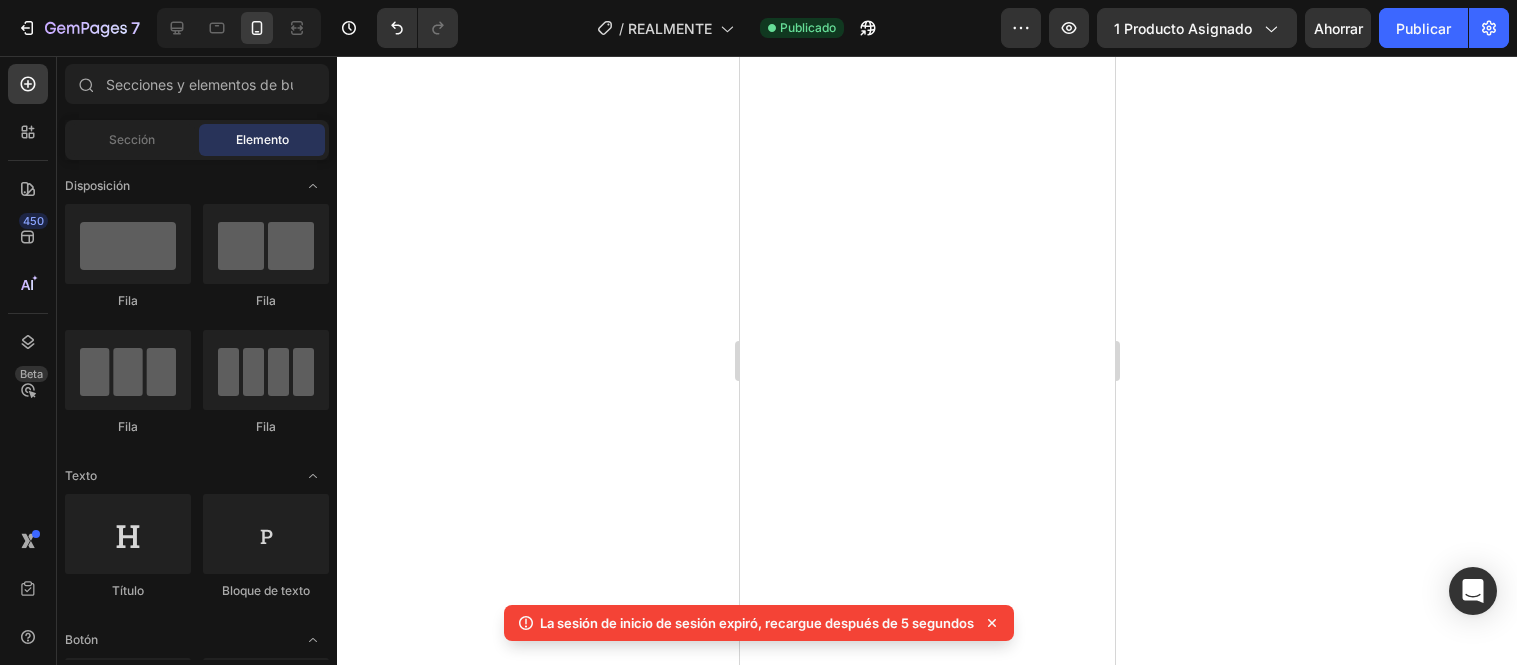 scroll, scrollTop: 0, scrollLeft: 0, axis: both 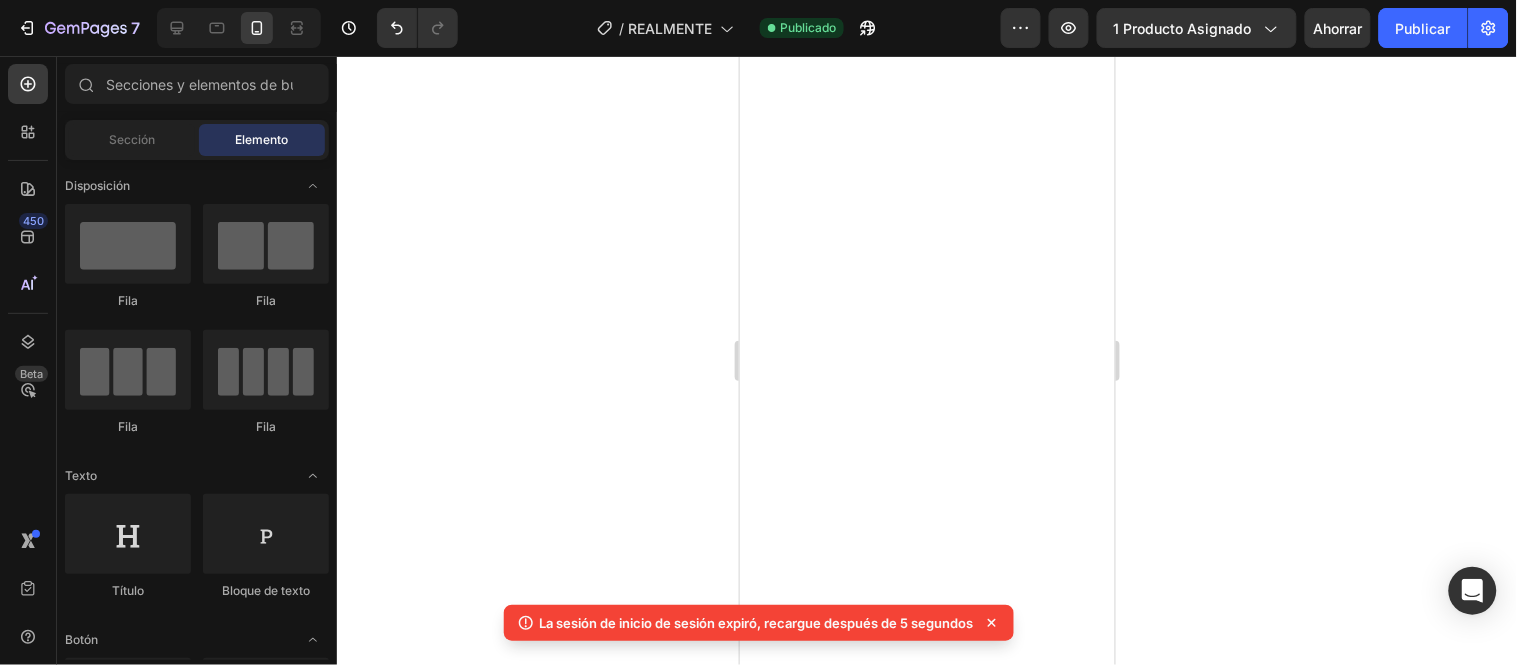 click 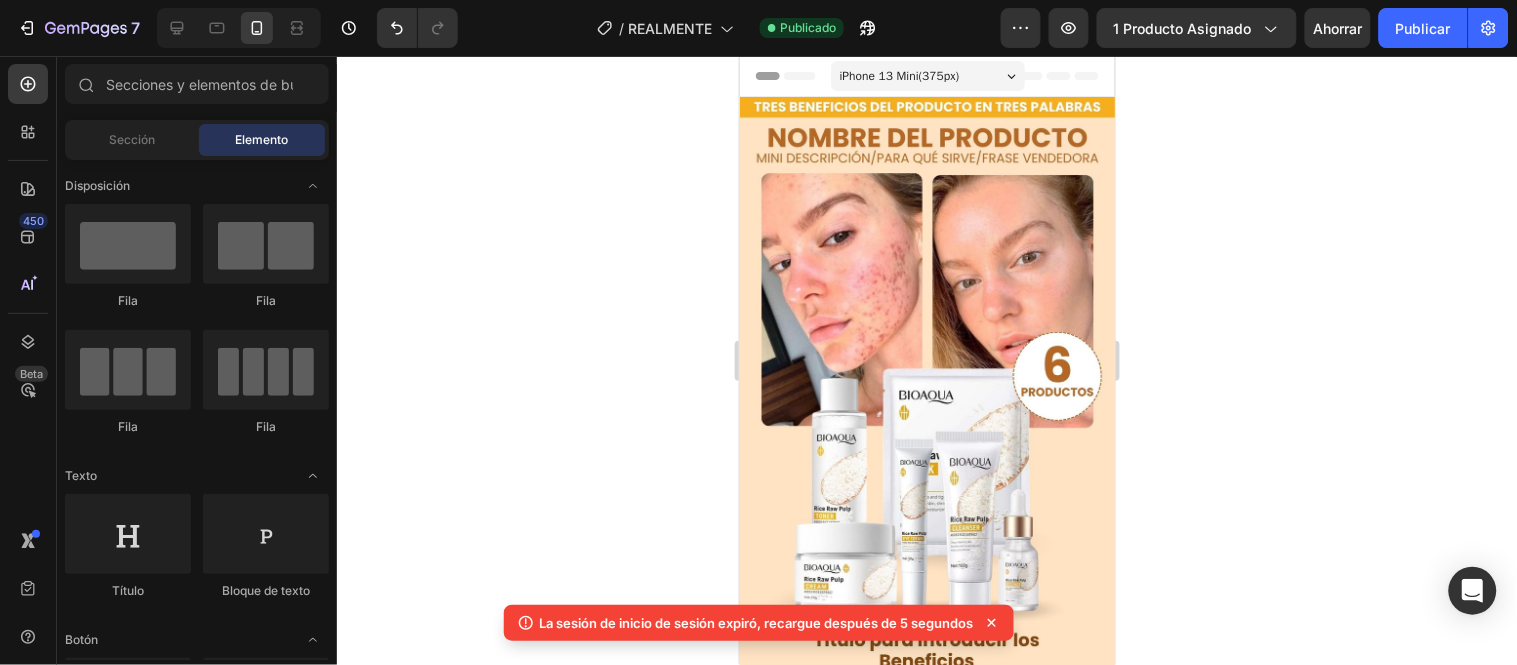 scroll, scrollTop: 0, scrollLeft: 0, axis: both 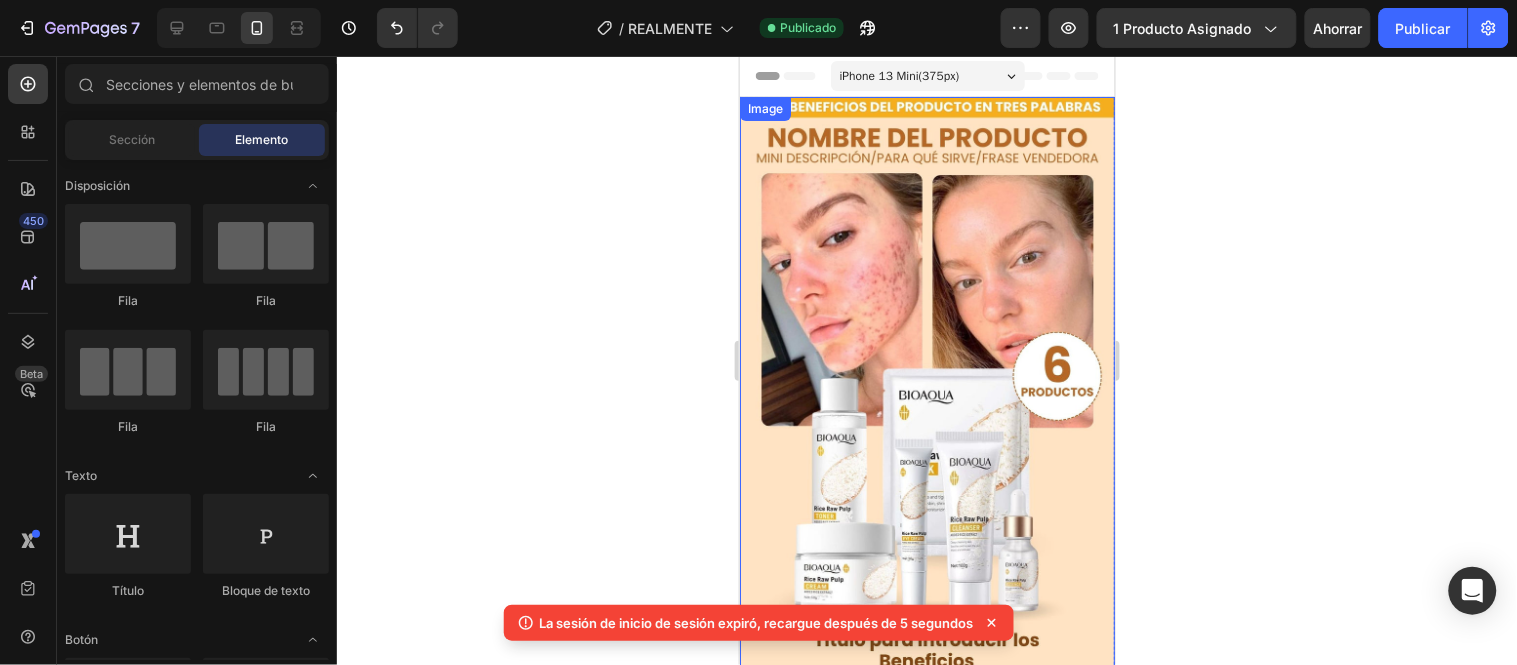 click at bounding box center (926, 523) 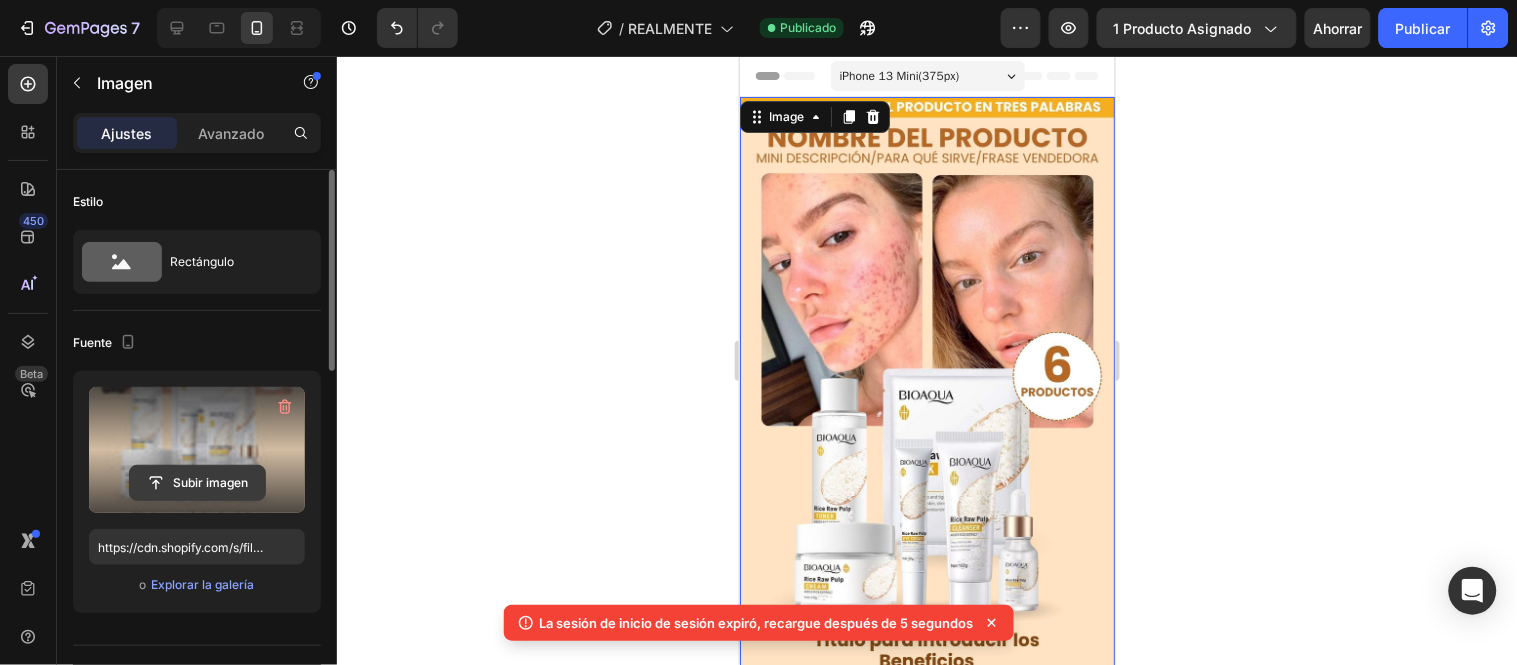 click 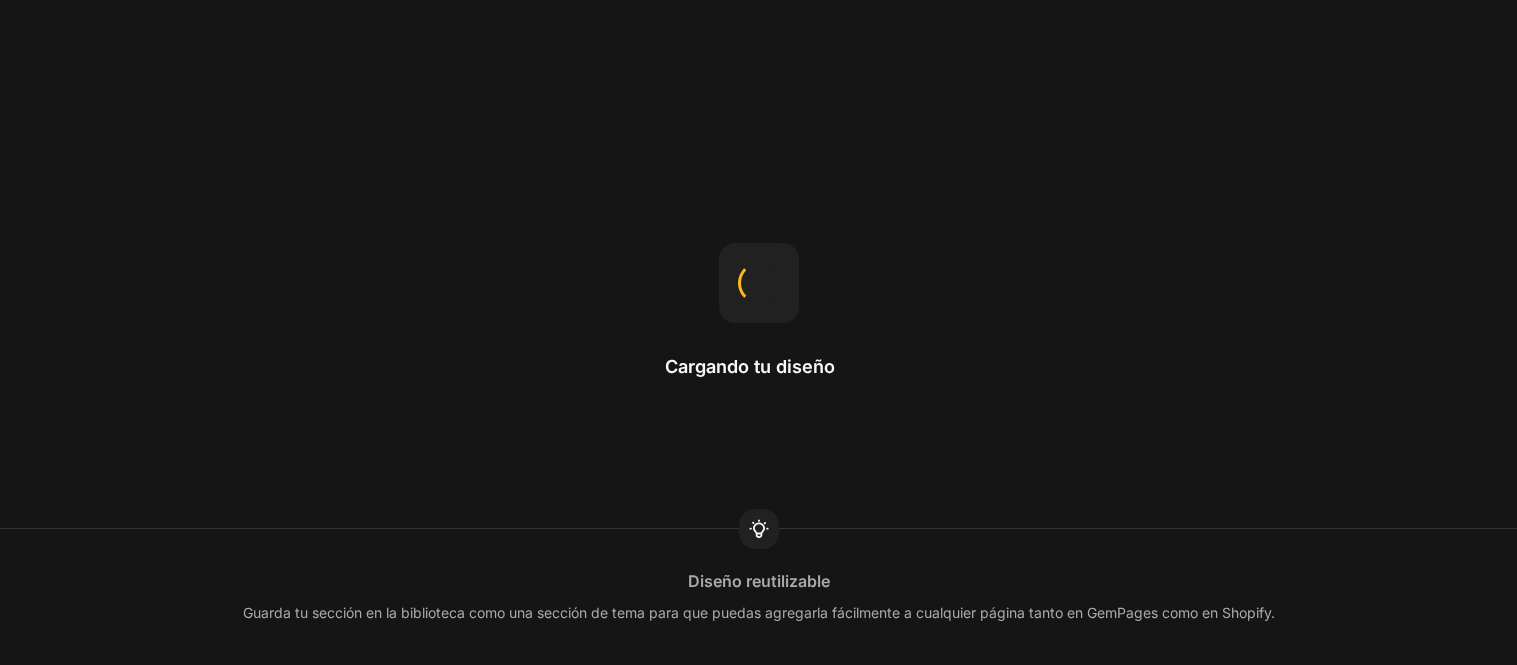 scroll, scrollTop: 0, scrollLeft: 0, axis: both 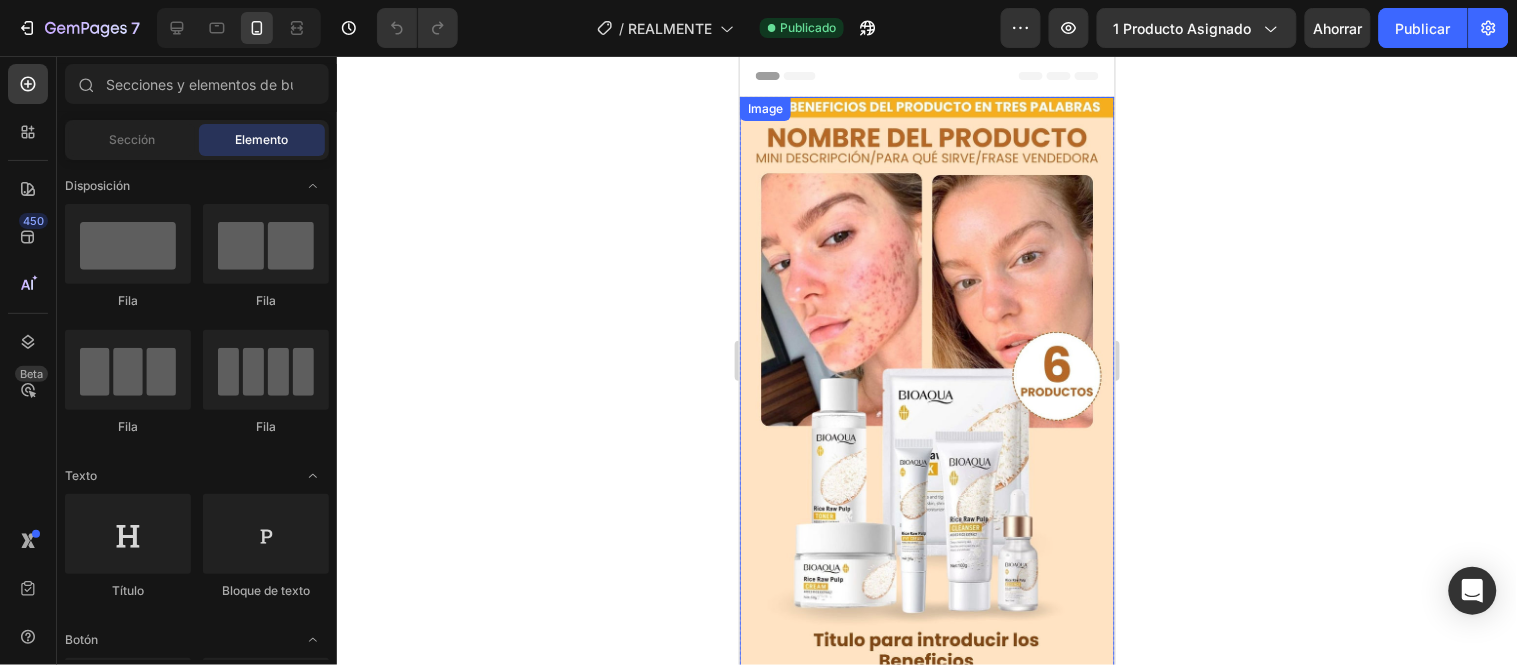 click at bounding box center [926, 523] 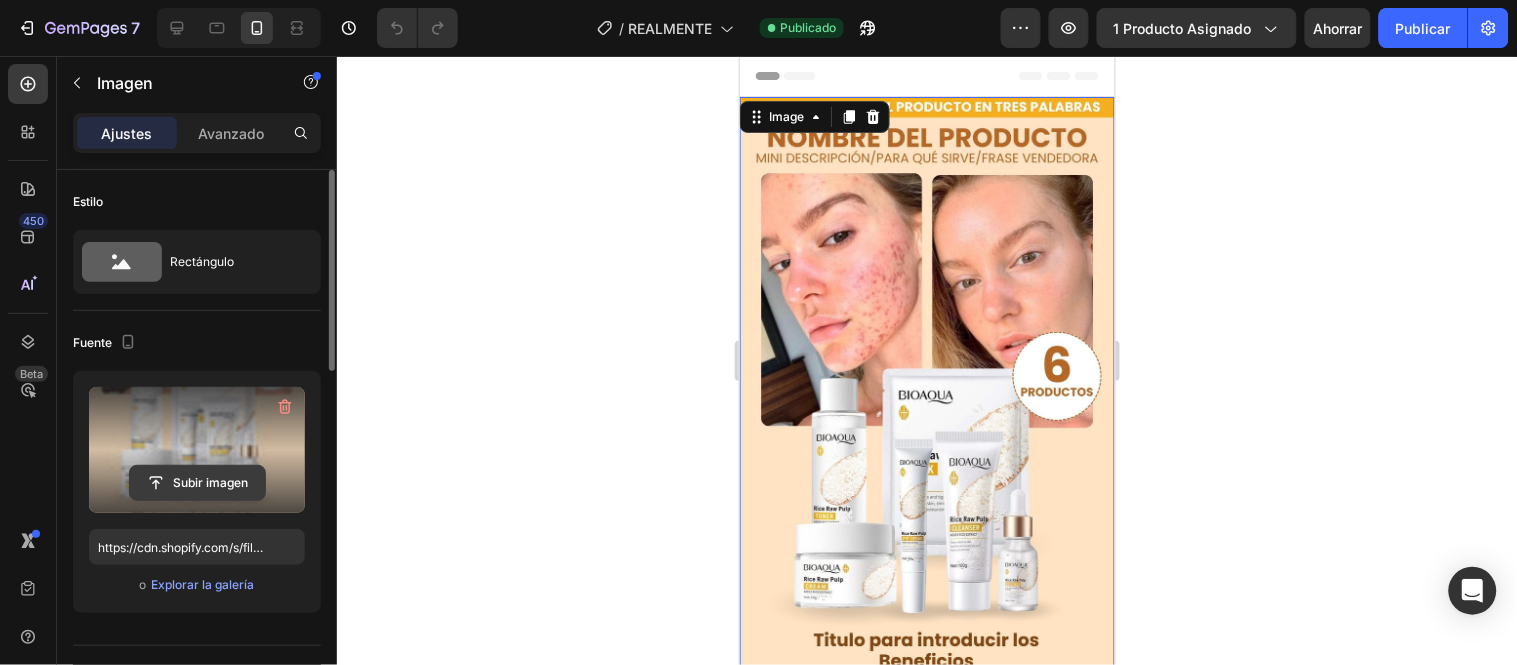 click 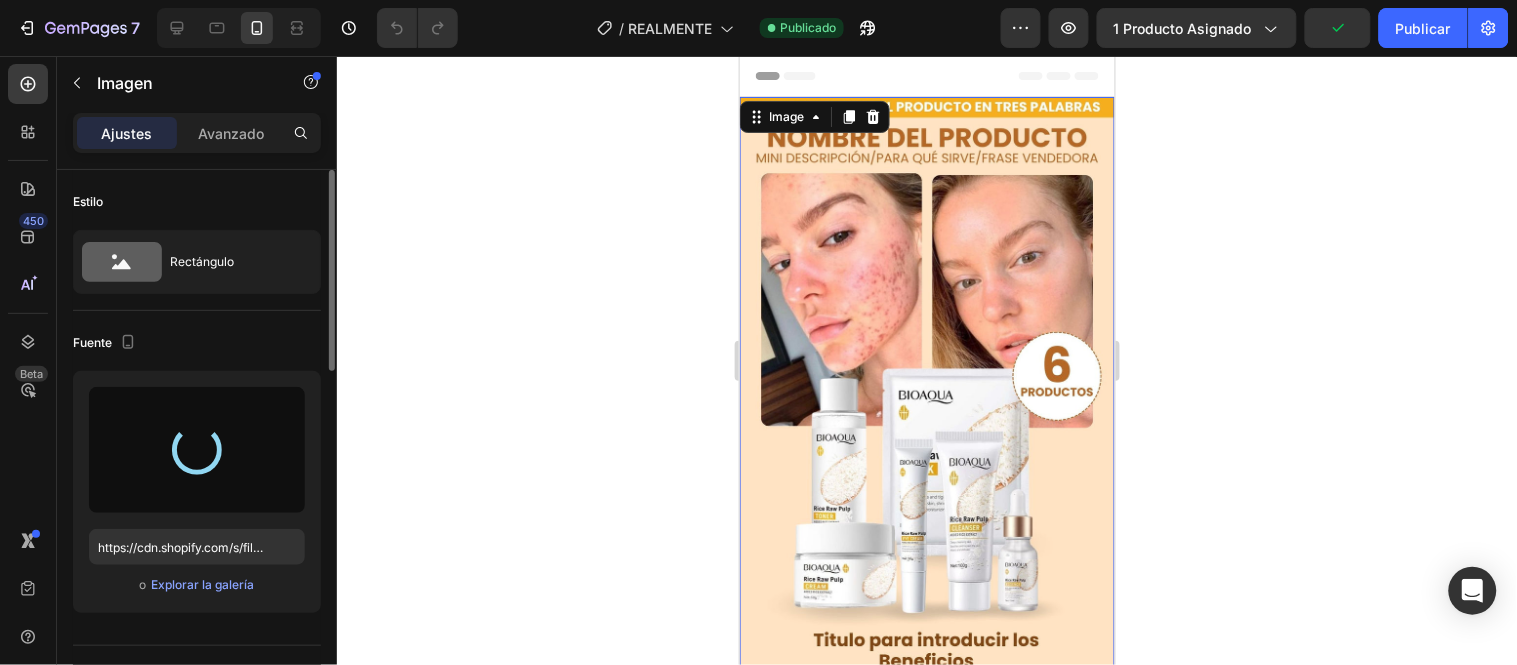 type on "https://cdn.shopify.com/s/files/1/0657/2779/1155/files/gempages_575997339626373663-3d6a2e83-2e21-42cf-9ef8-3fe93e55f6c0.png" 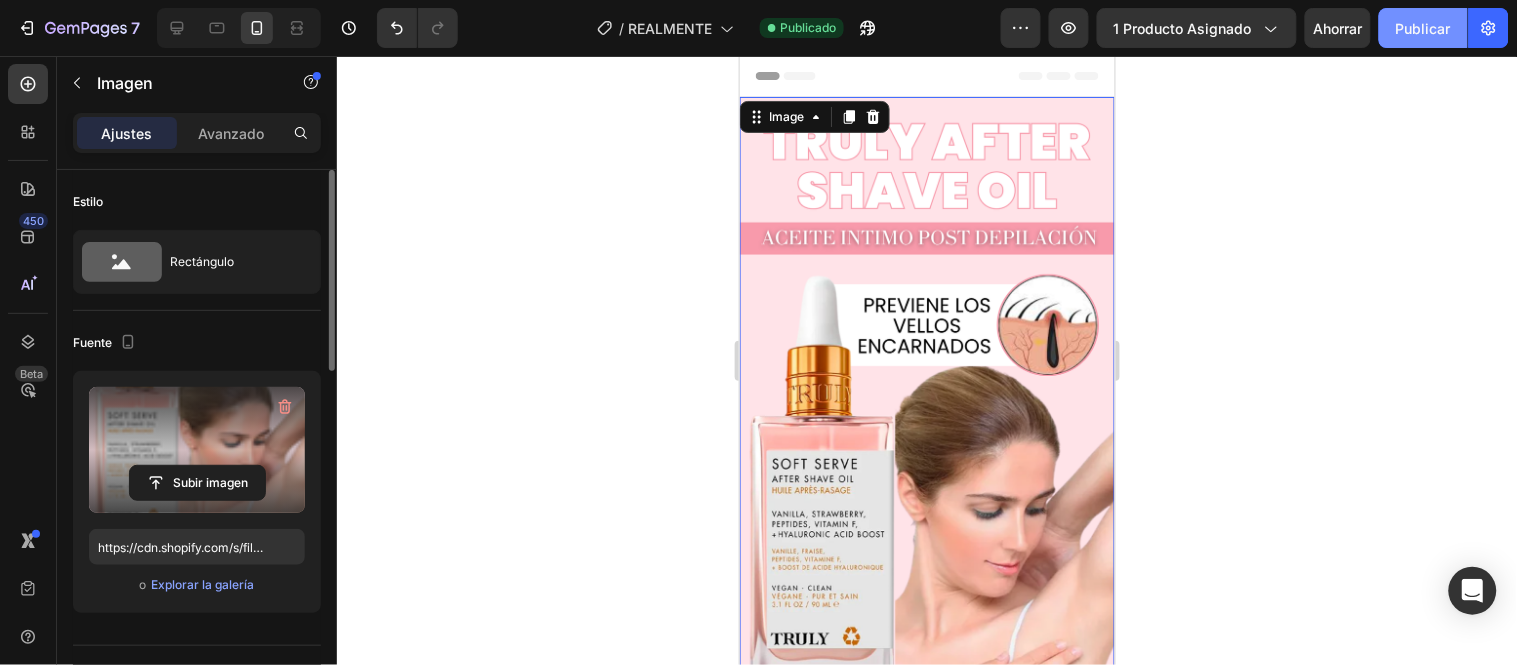 click on "Publicar" 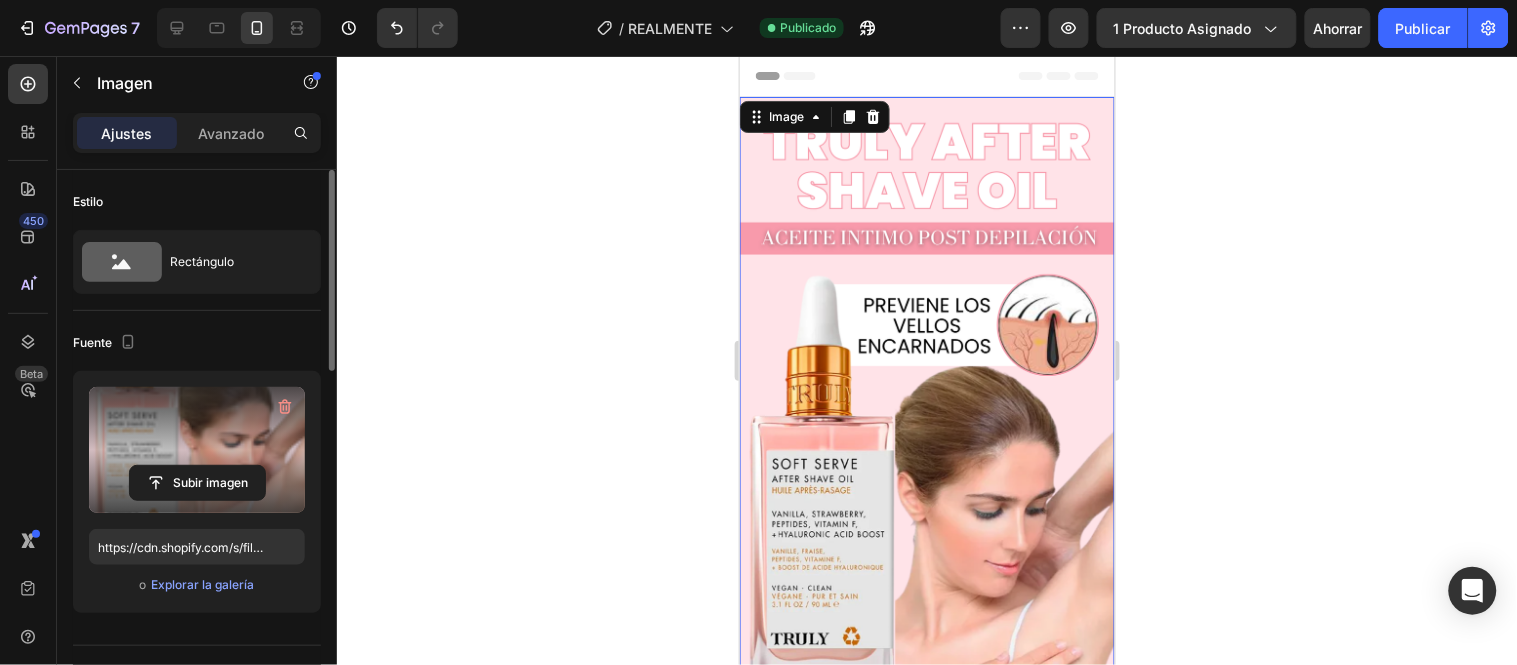 click 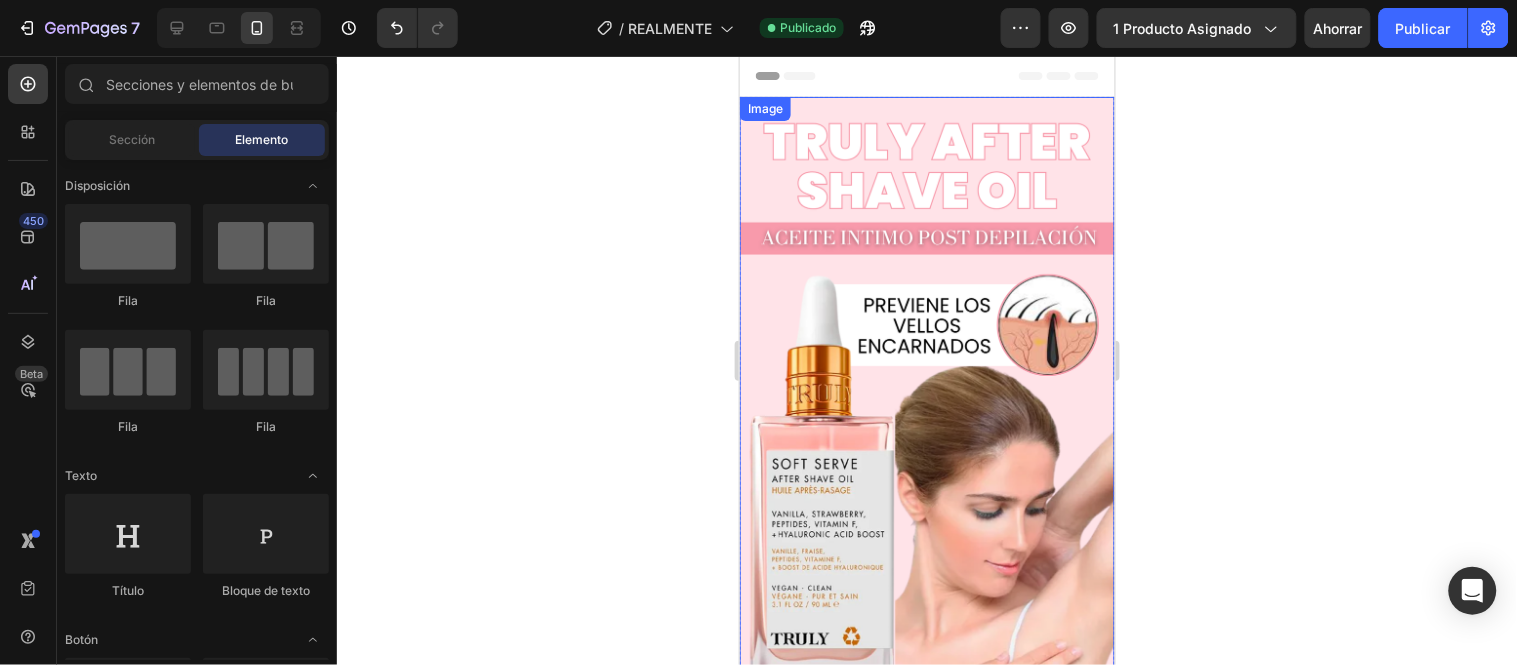 click at bounding box center (926, 523) 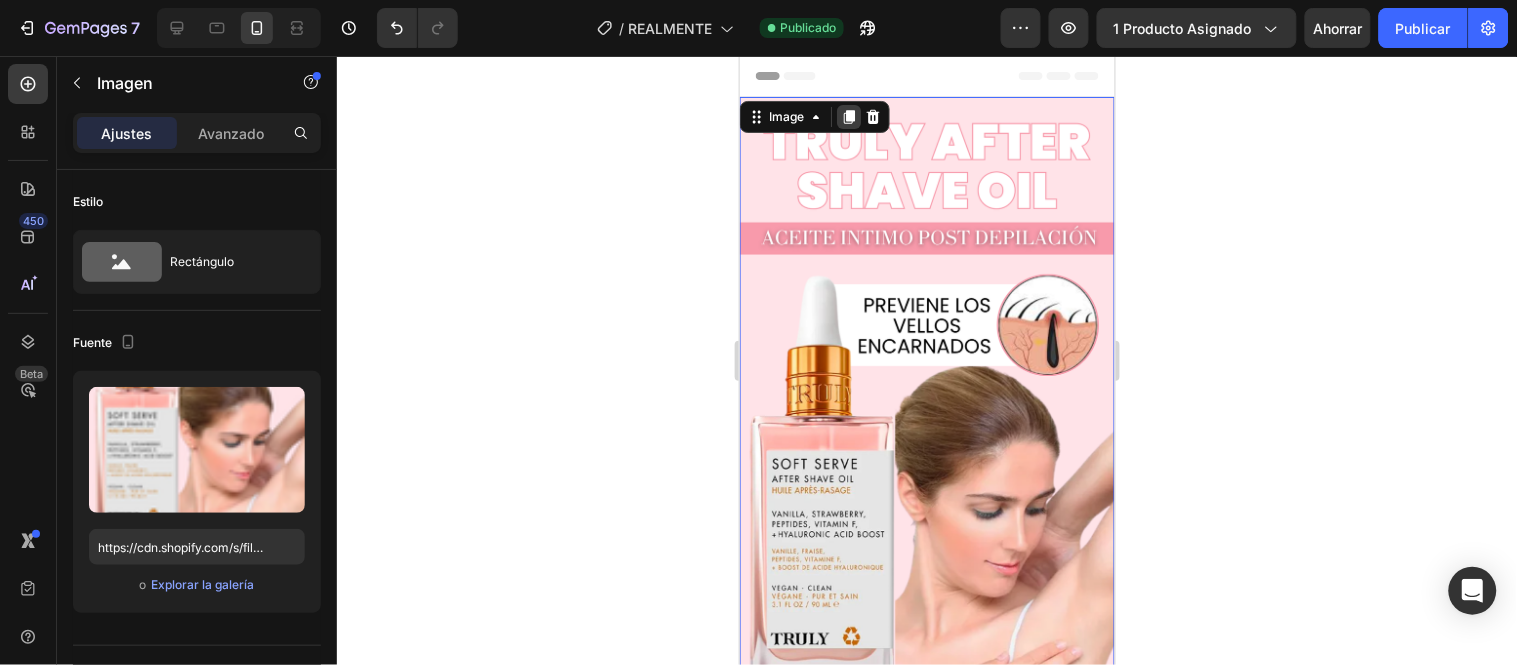 click 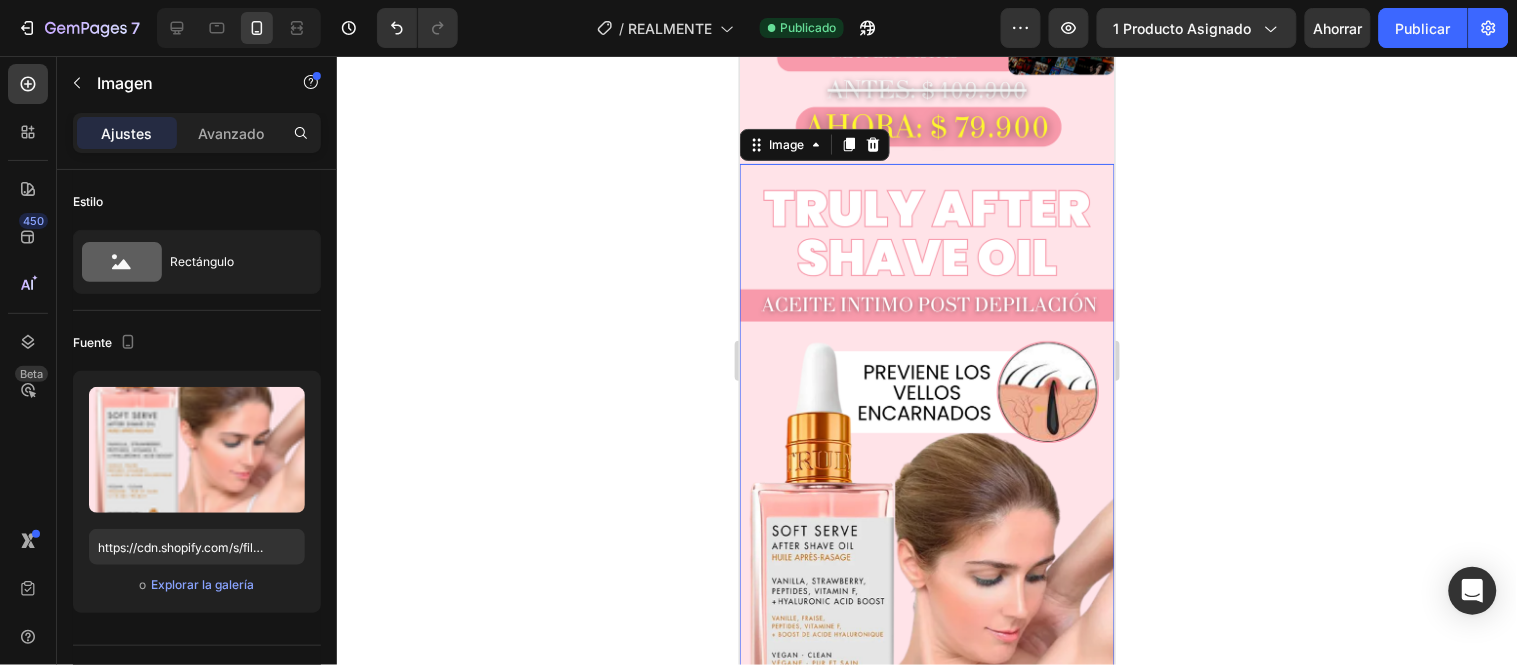 scroll, scrollTop: 788, scrollLeft: 0, axis: vertical 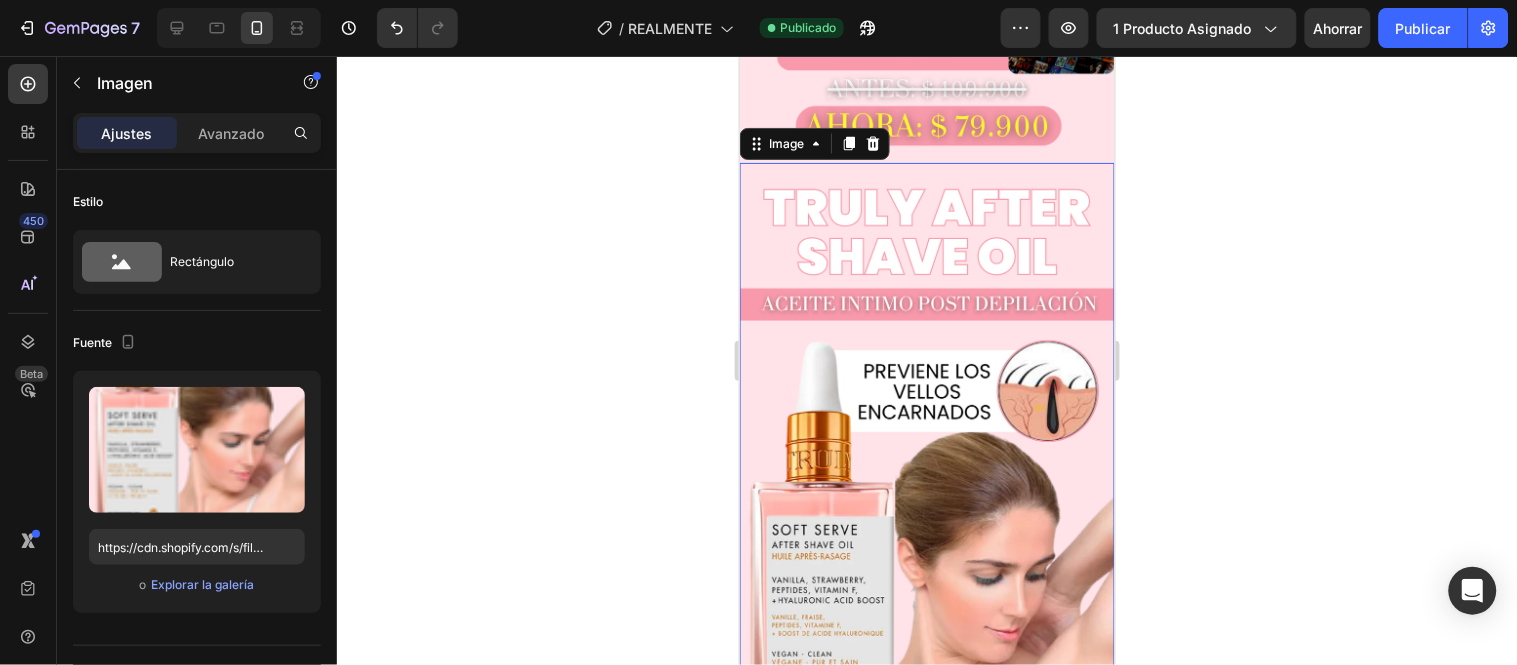 click at bounding box center [926, 589] 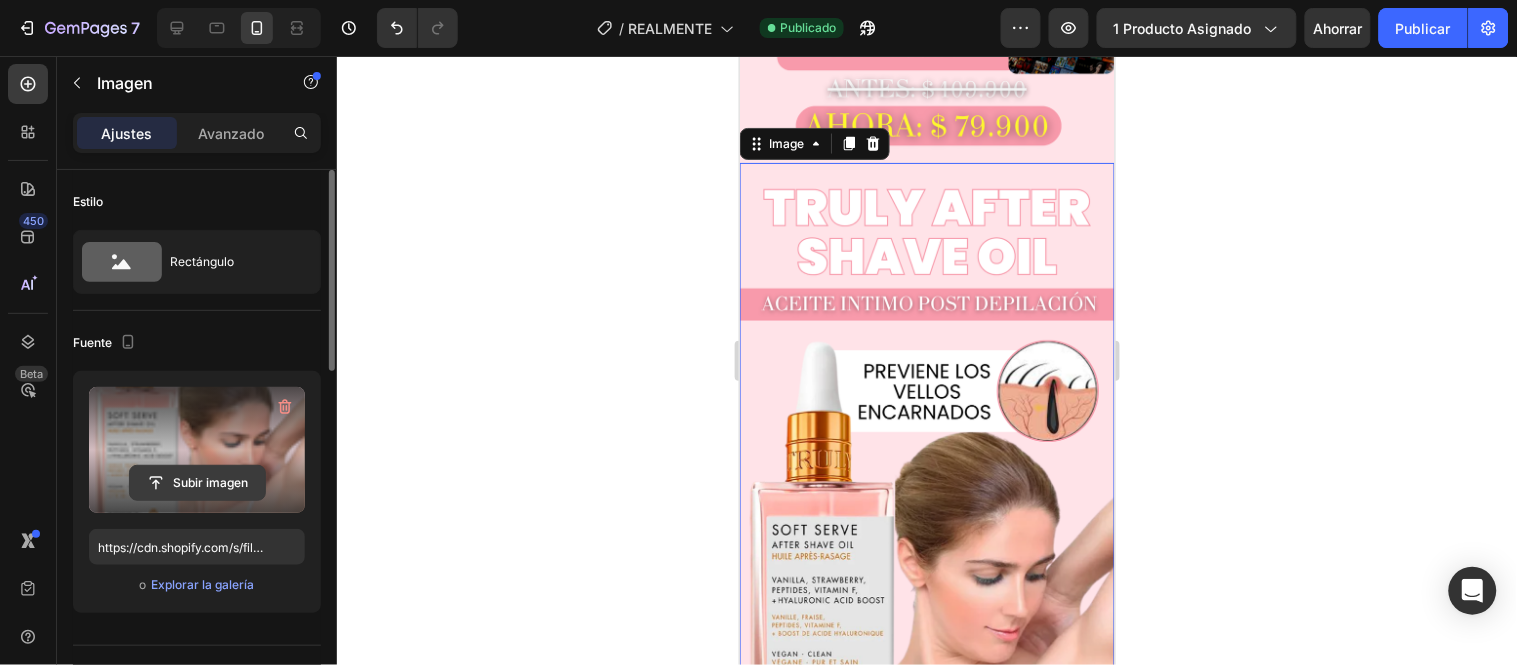 click 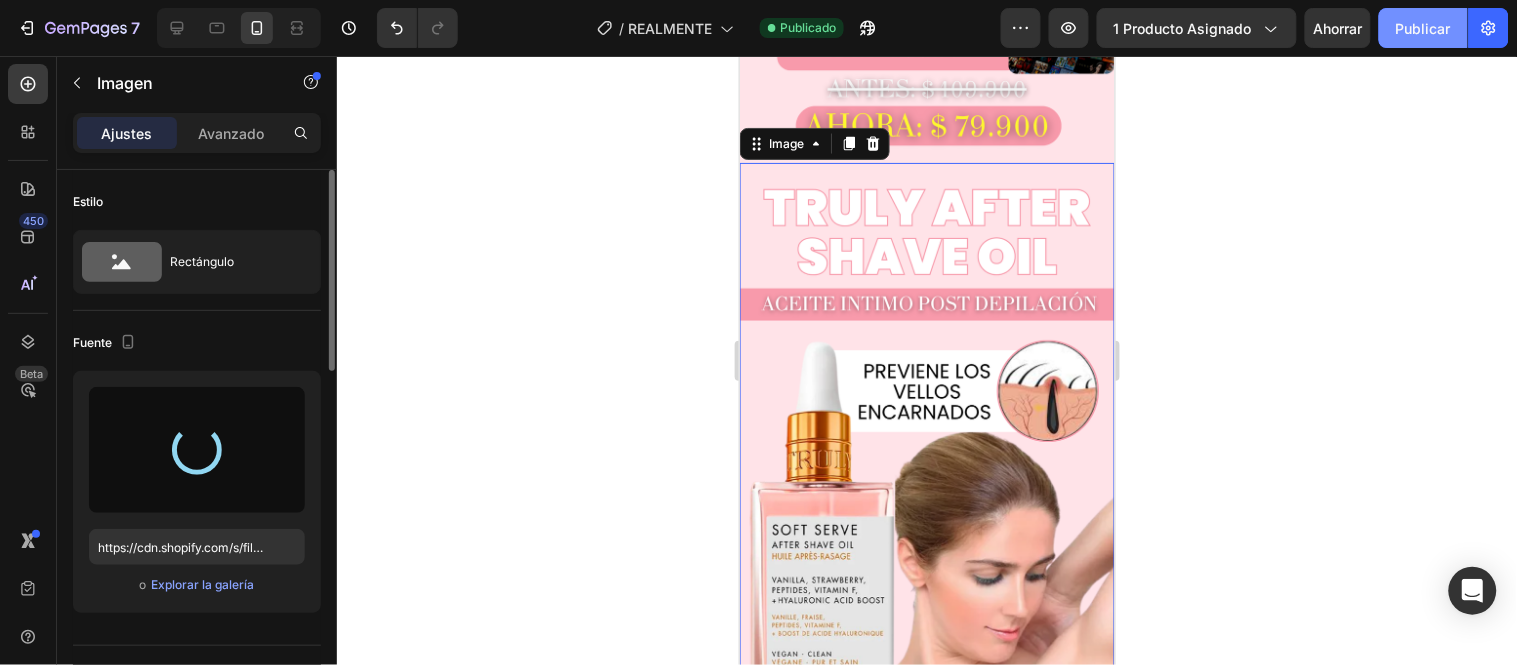 type on "https://cdn.shopify.com/s/files/1/0657/2779/1155/files/gempages_575997339626373663-3feed7fa-b7e4-45ab-92b0-348c6bf29377.png" 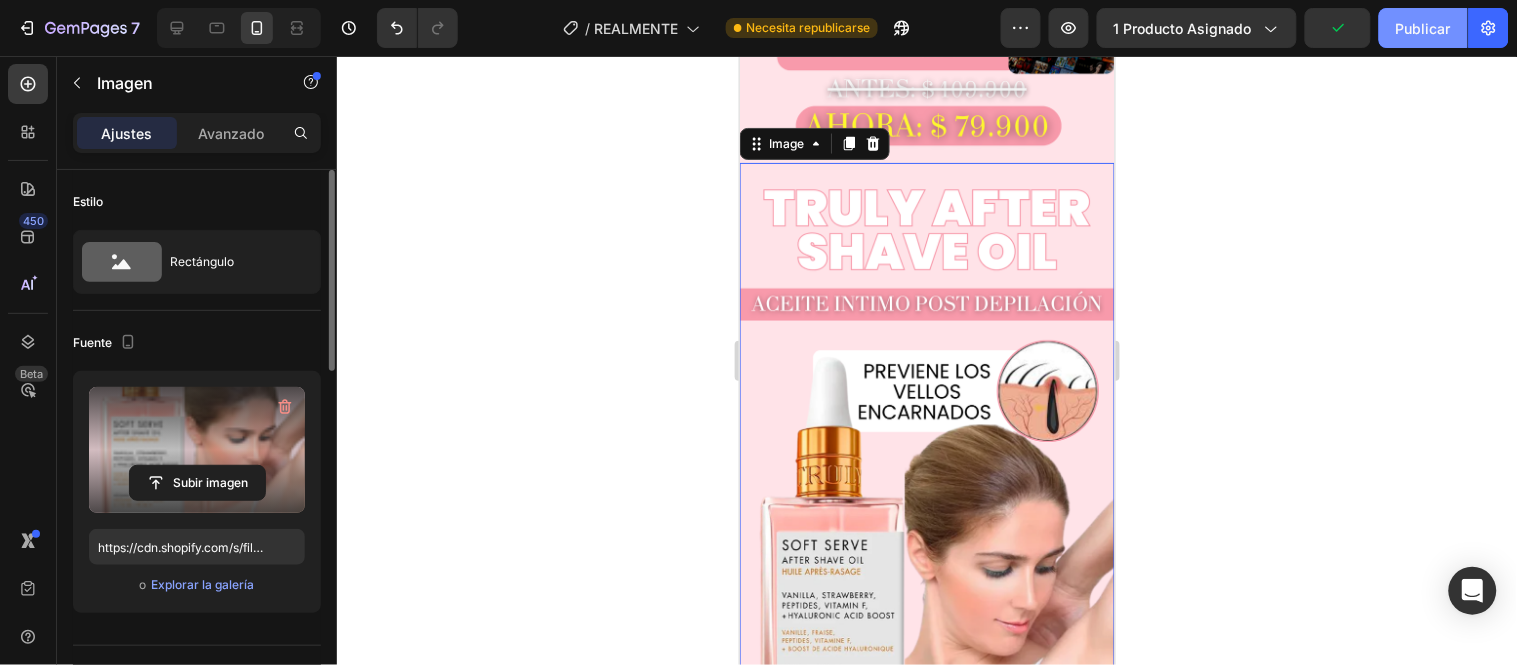 click on "Publicar" 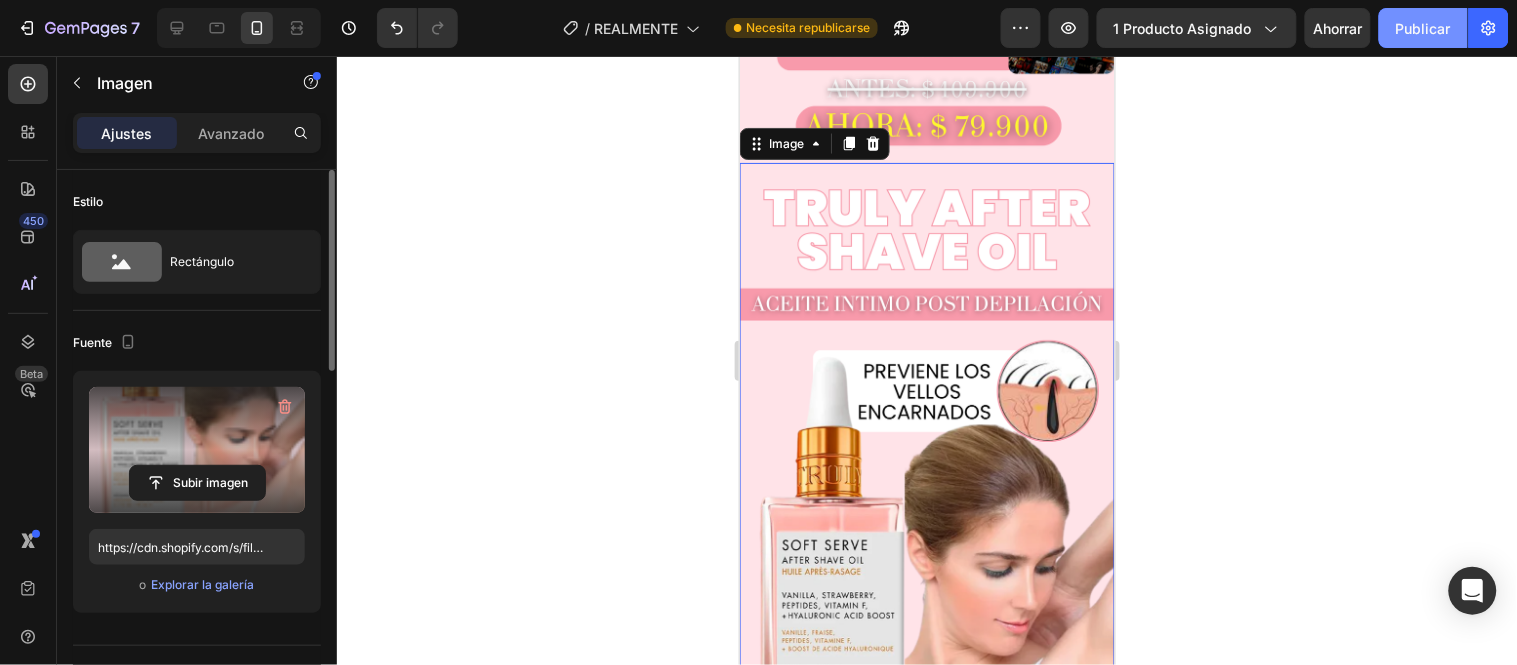 click on "Publicar" at bounding box center [1423, 28] 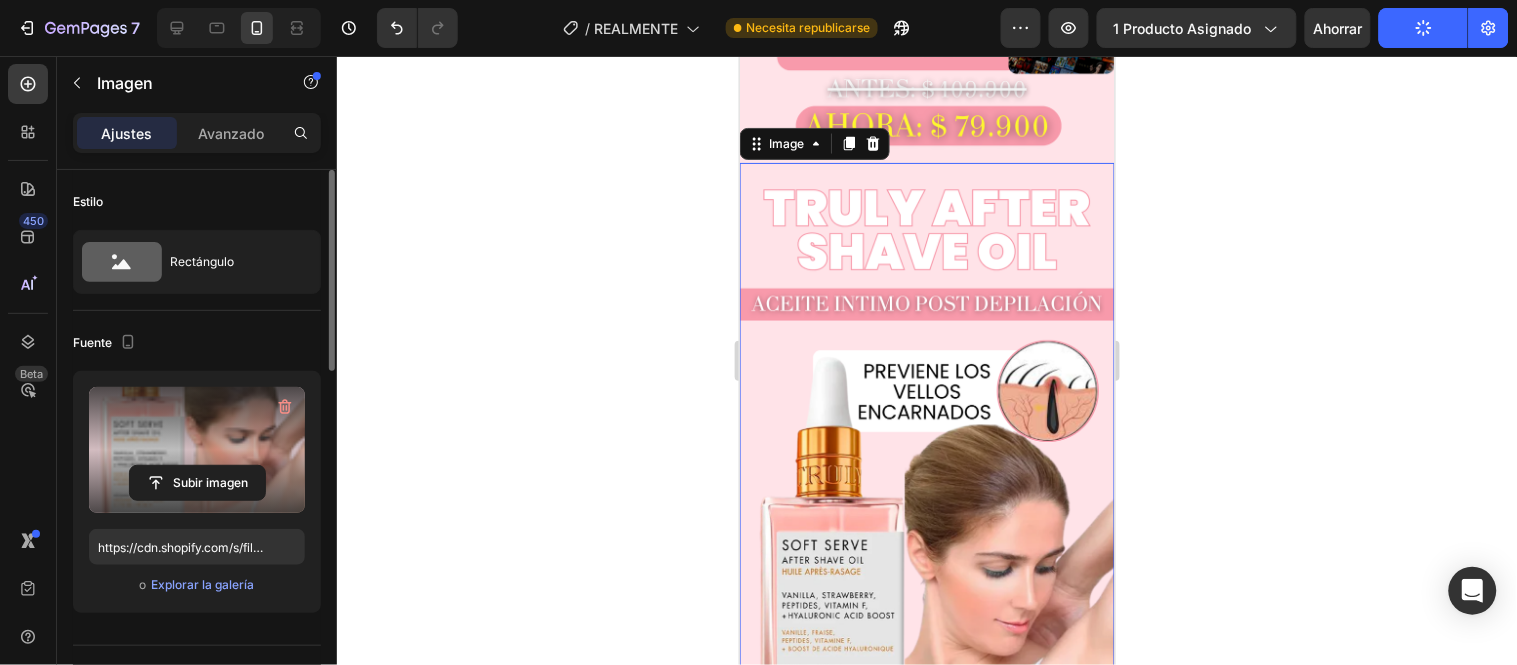 click 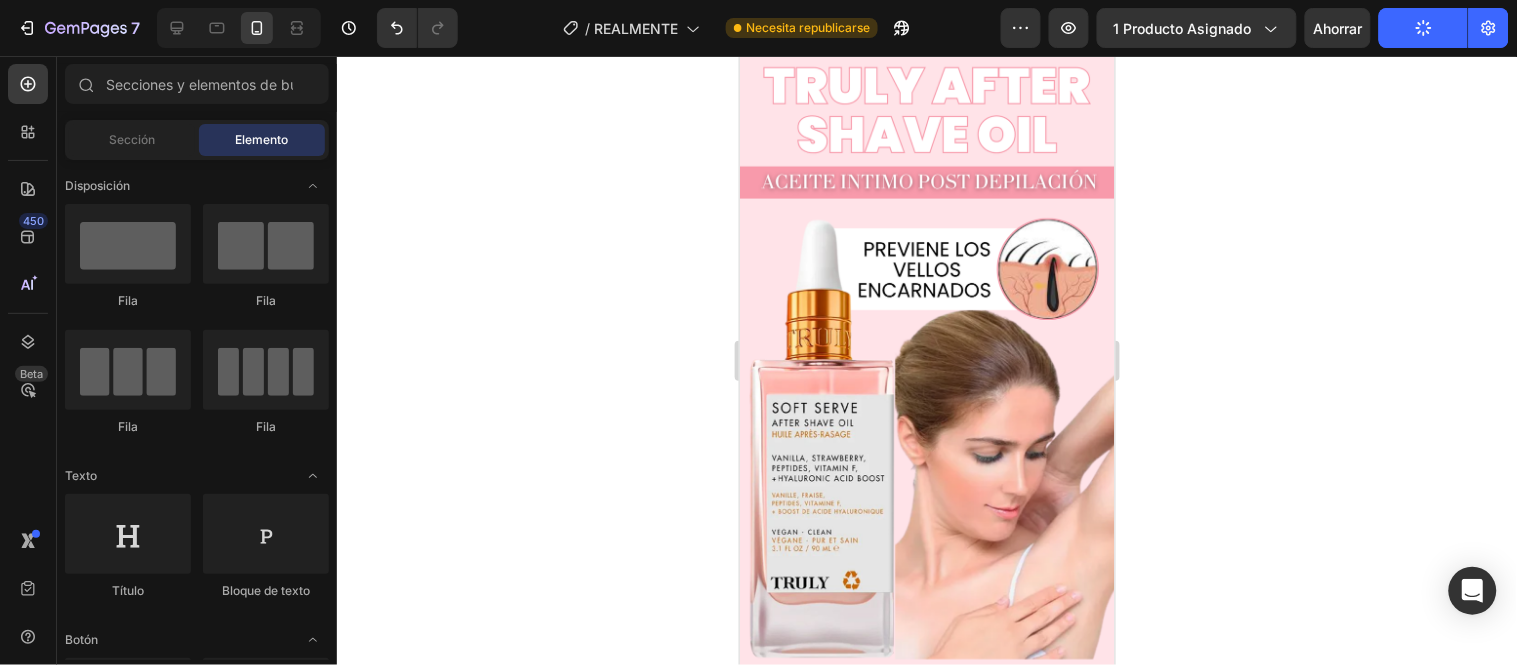 scroll, scrollTop: 0, scrollLeft: 0, axis: both 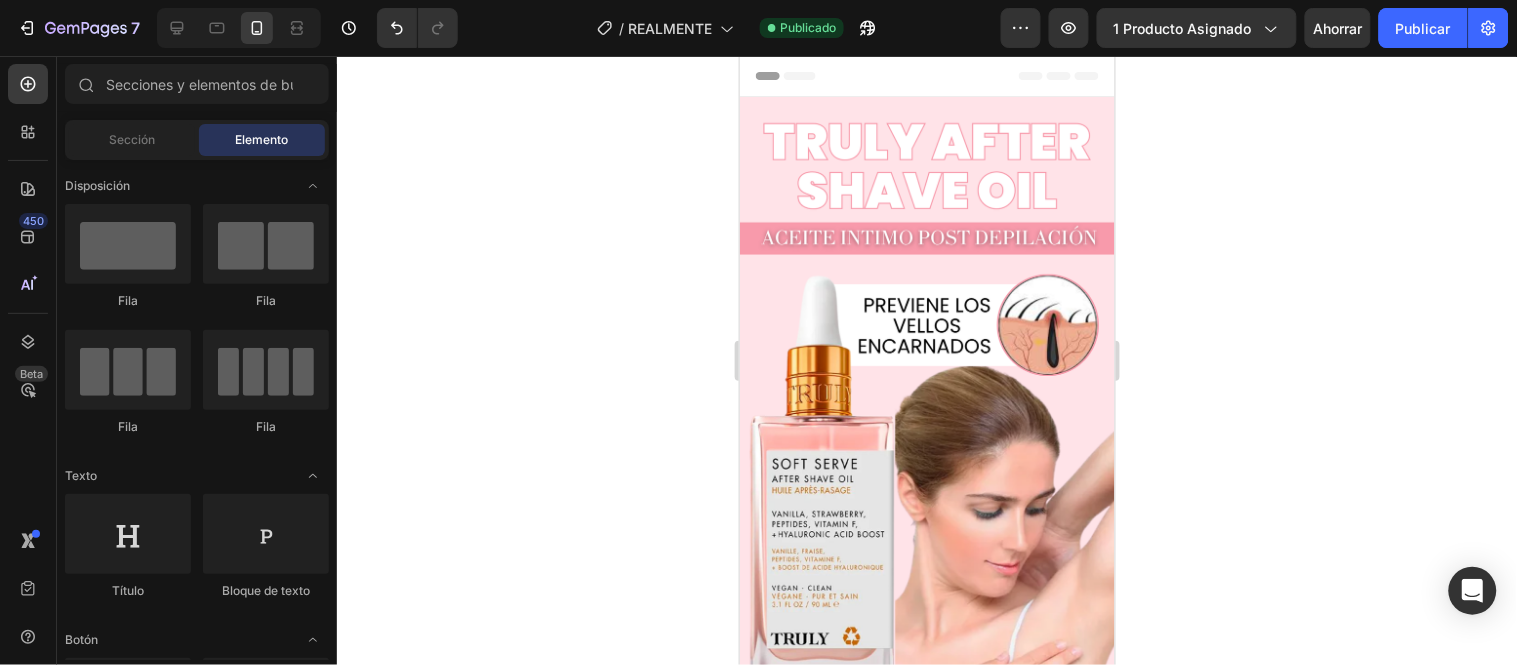 click 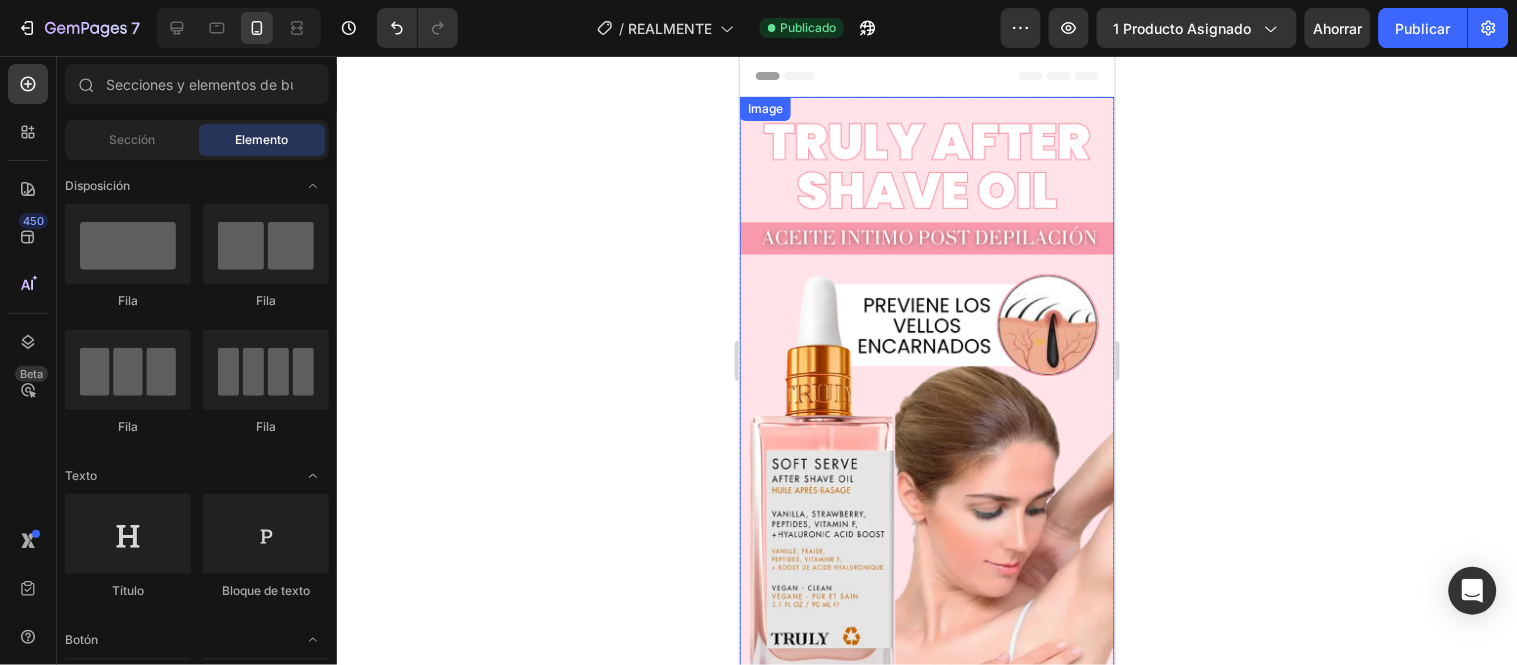 click at bounding box center (926, 523) 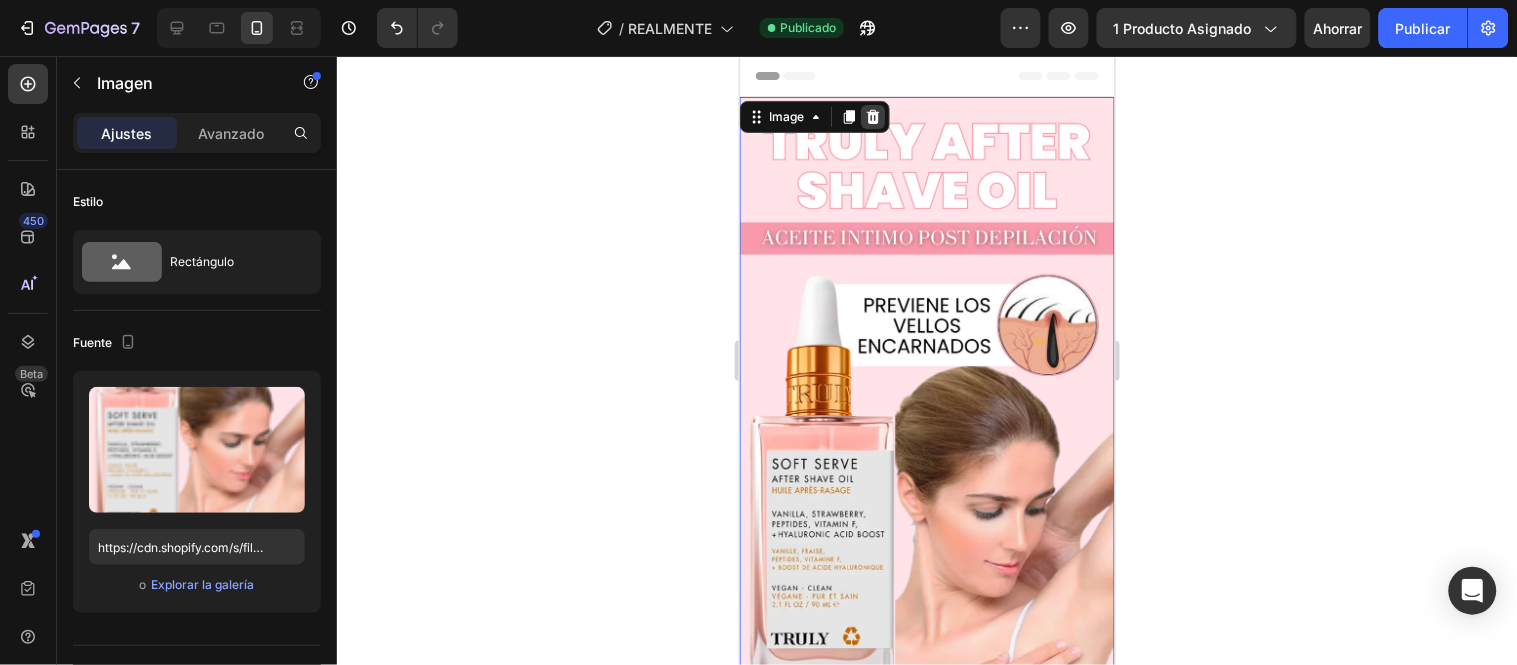 click 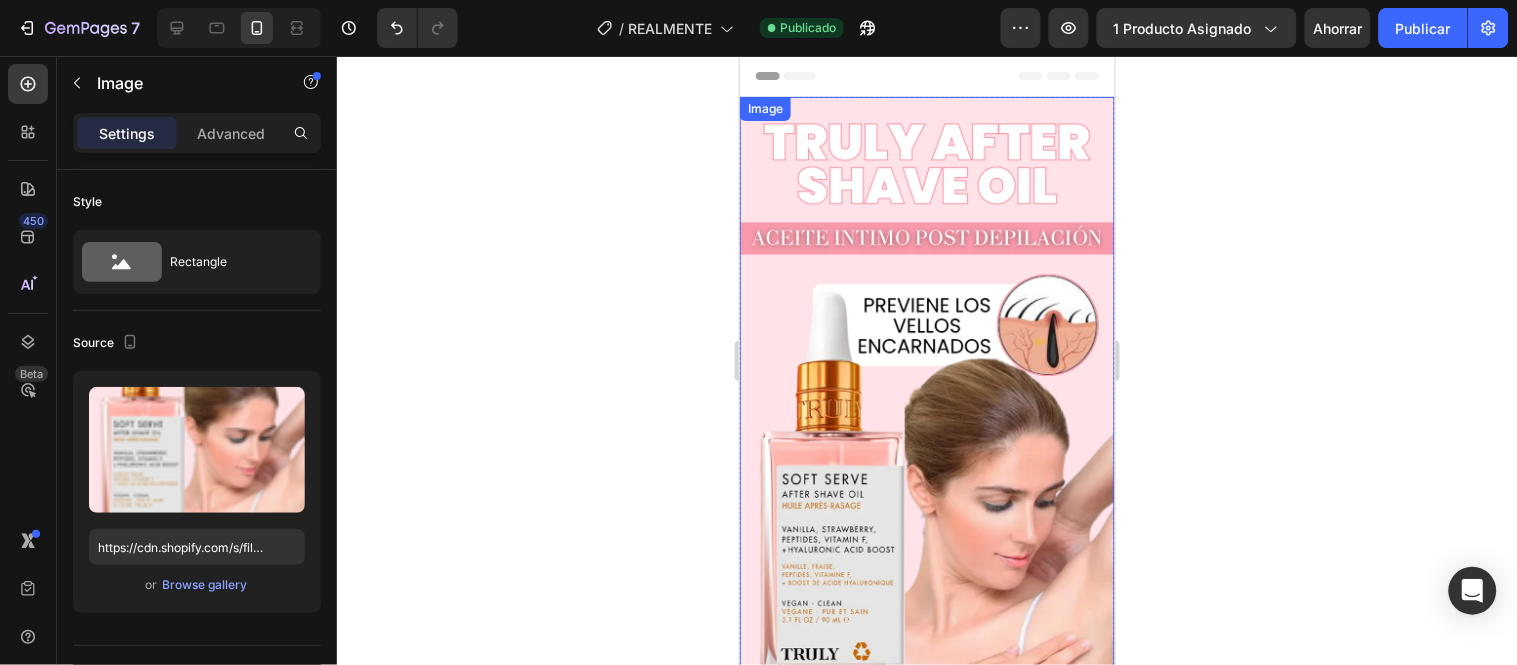 click at bounding box center (926, 523) 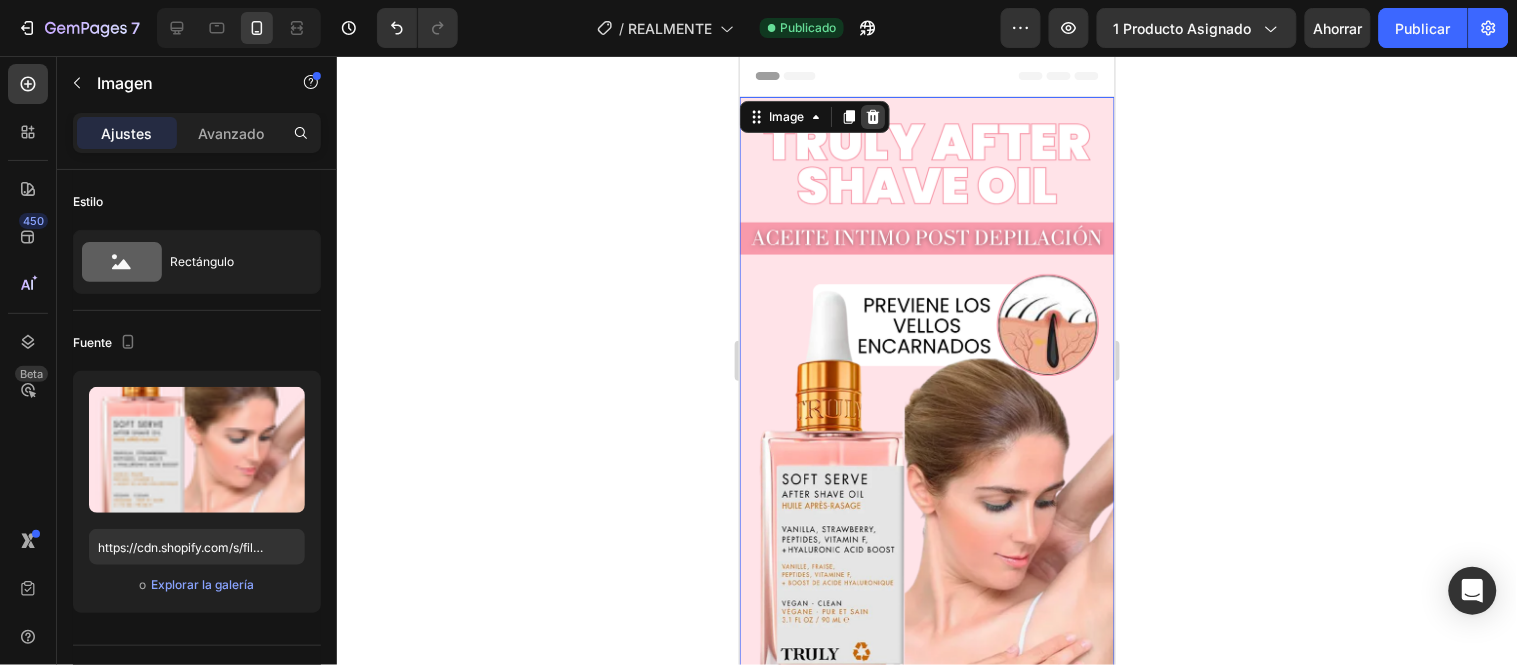 click 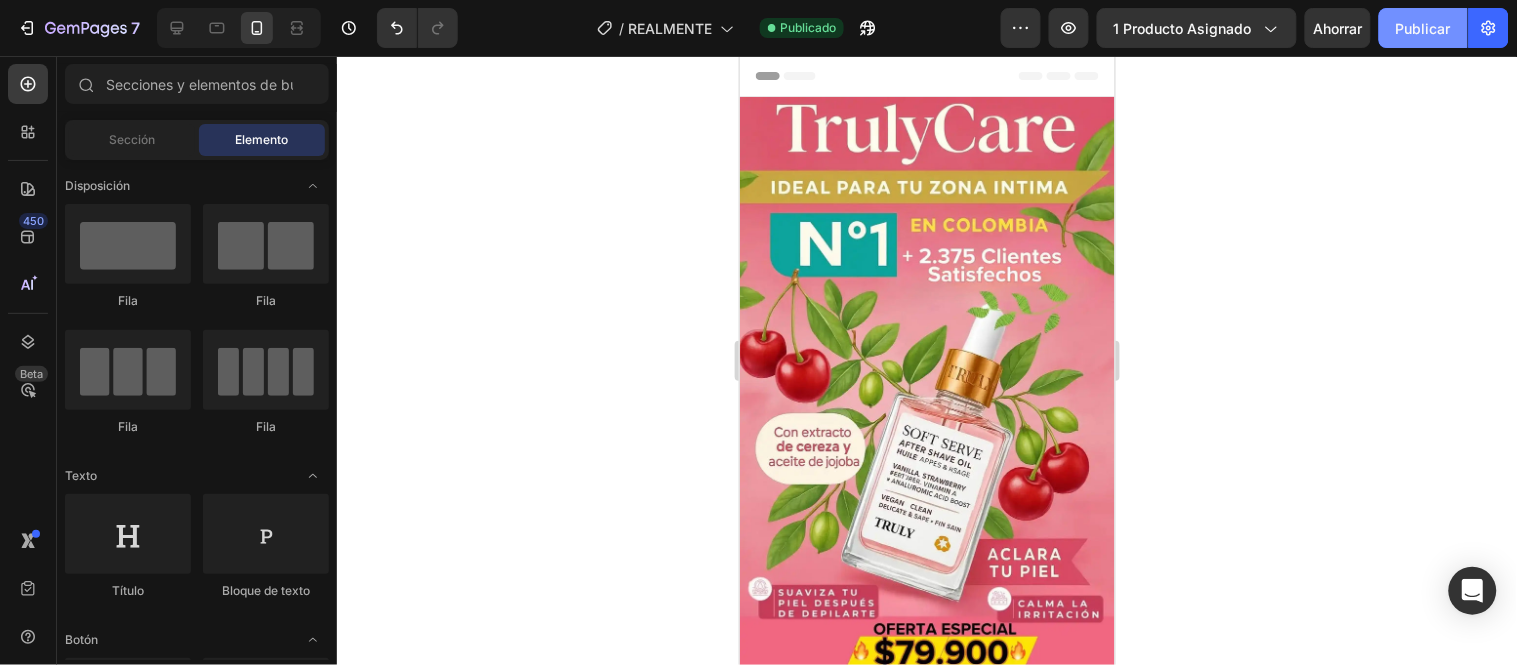 click on "Publicar" at bounding box center (1423, 28) 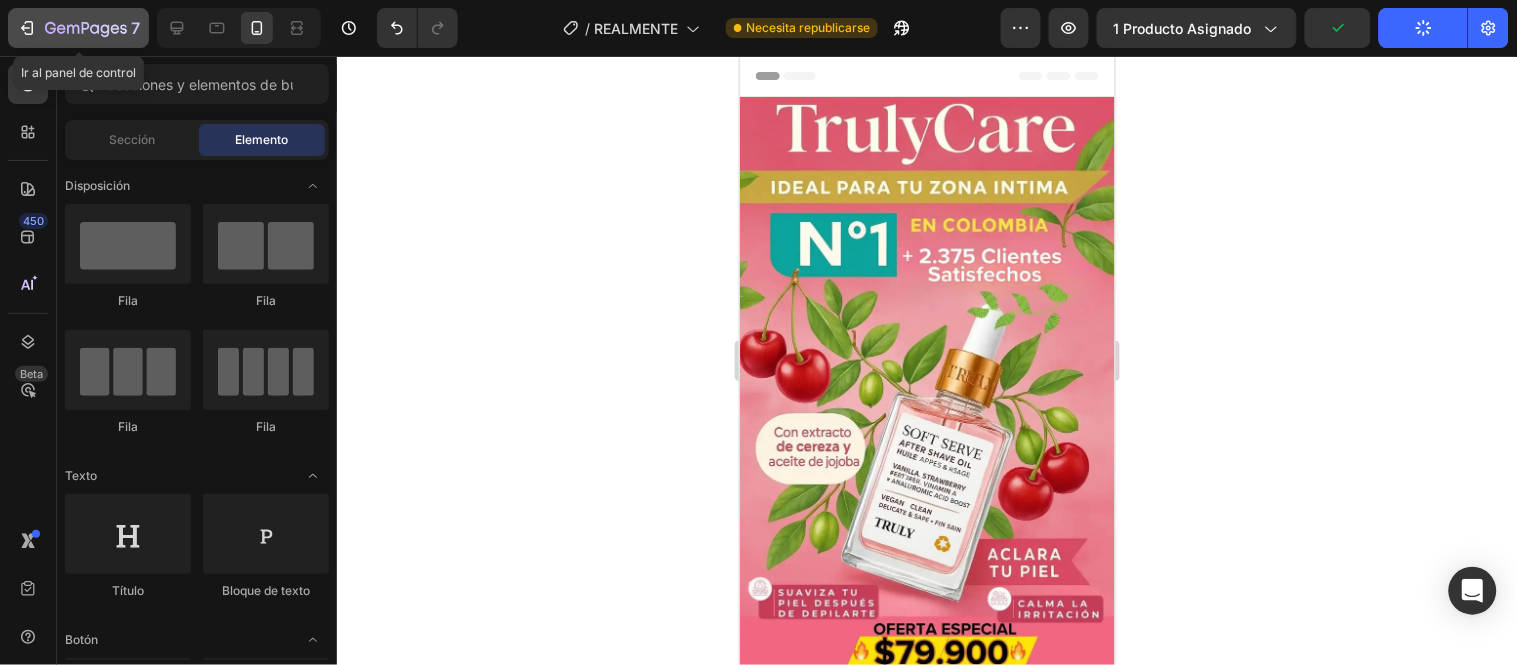 click 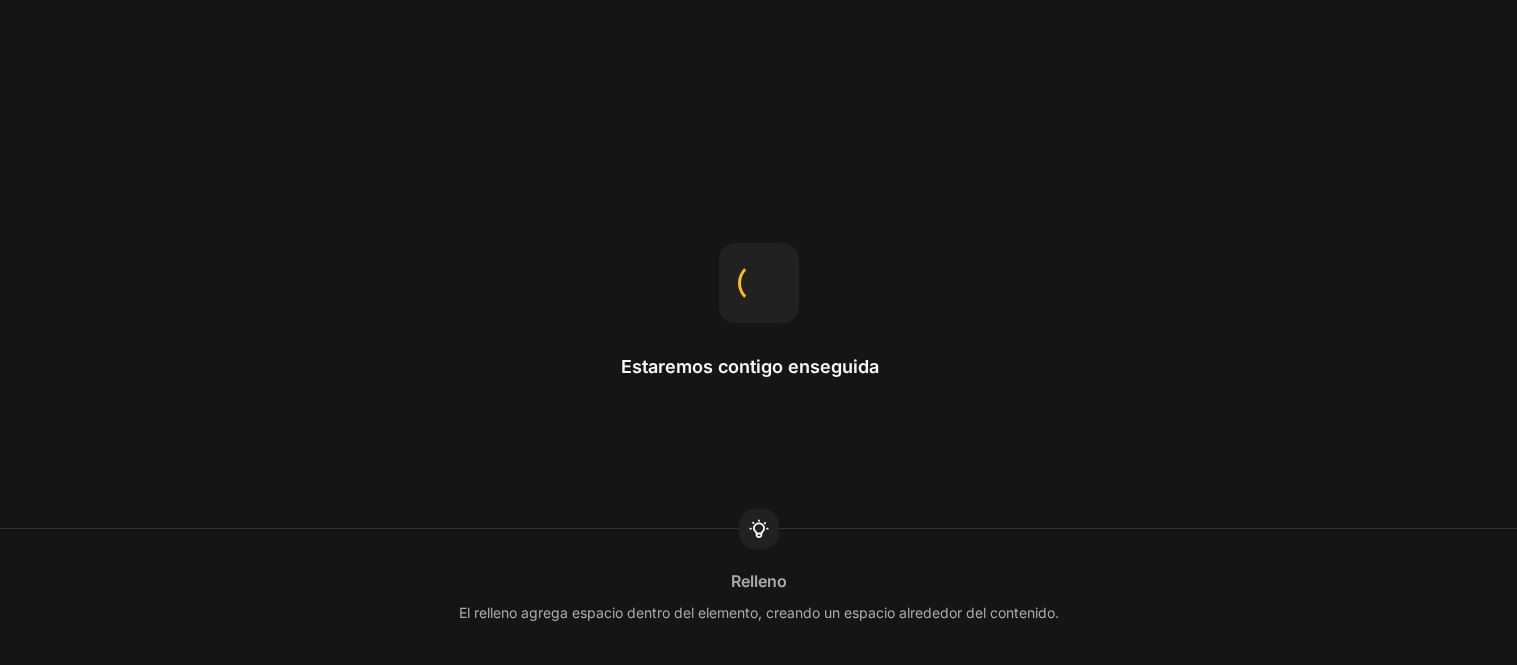 scroll, scrollTop: 0, scrollLeft: 0, axis: both 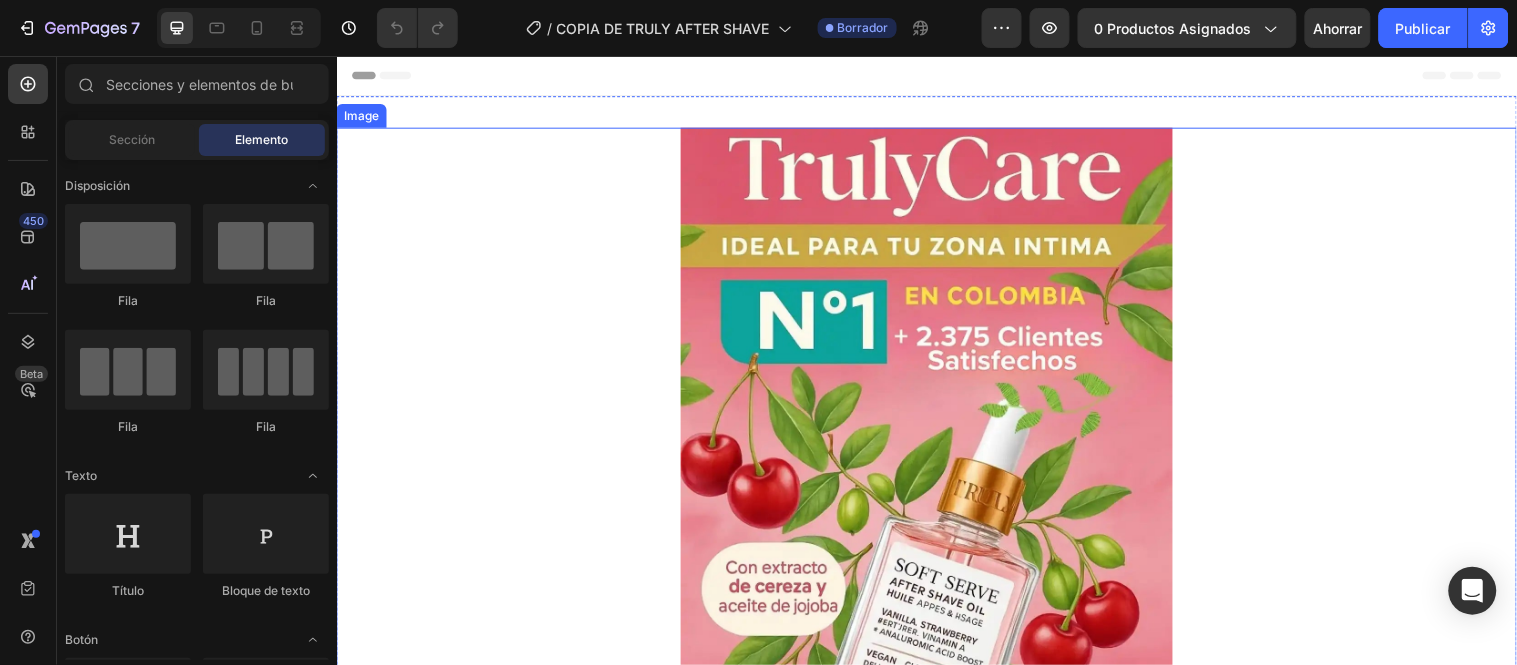 click at bounding box center (936, 572) 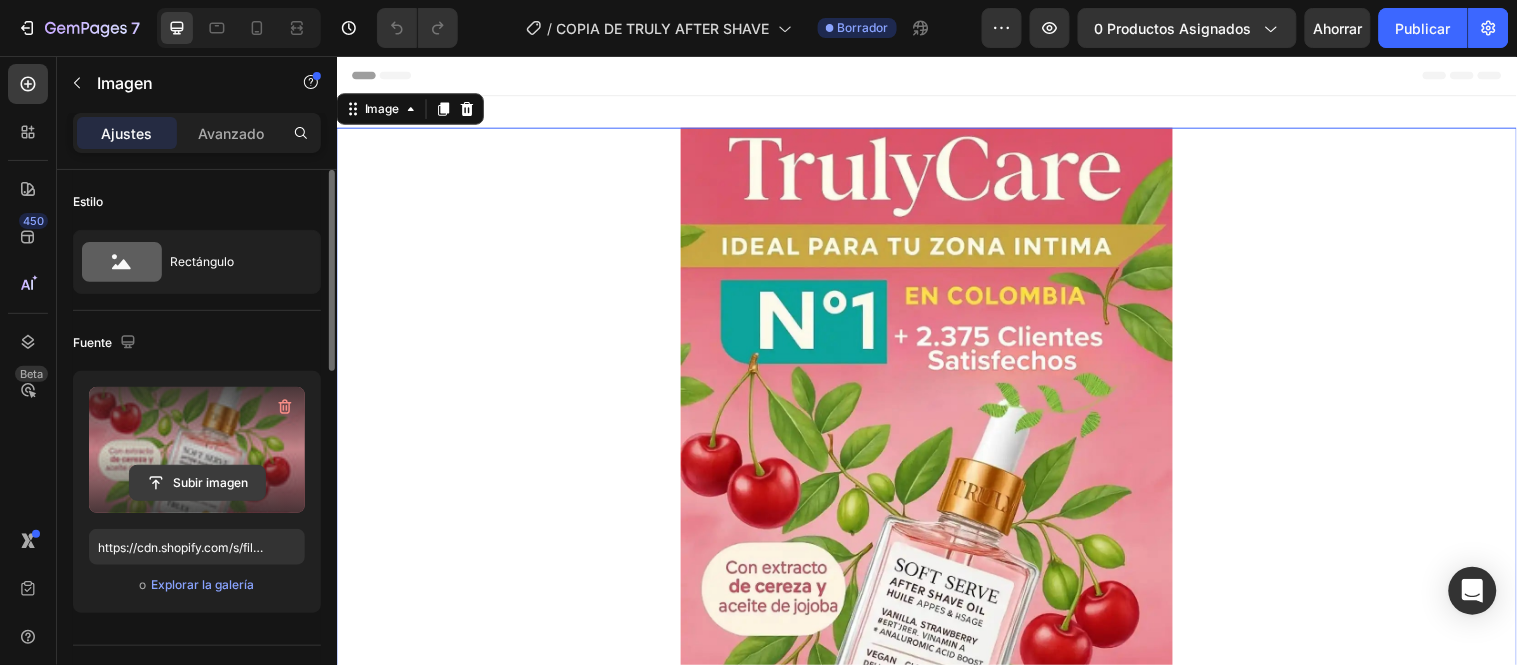 click 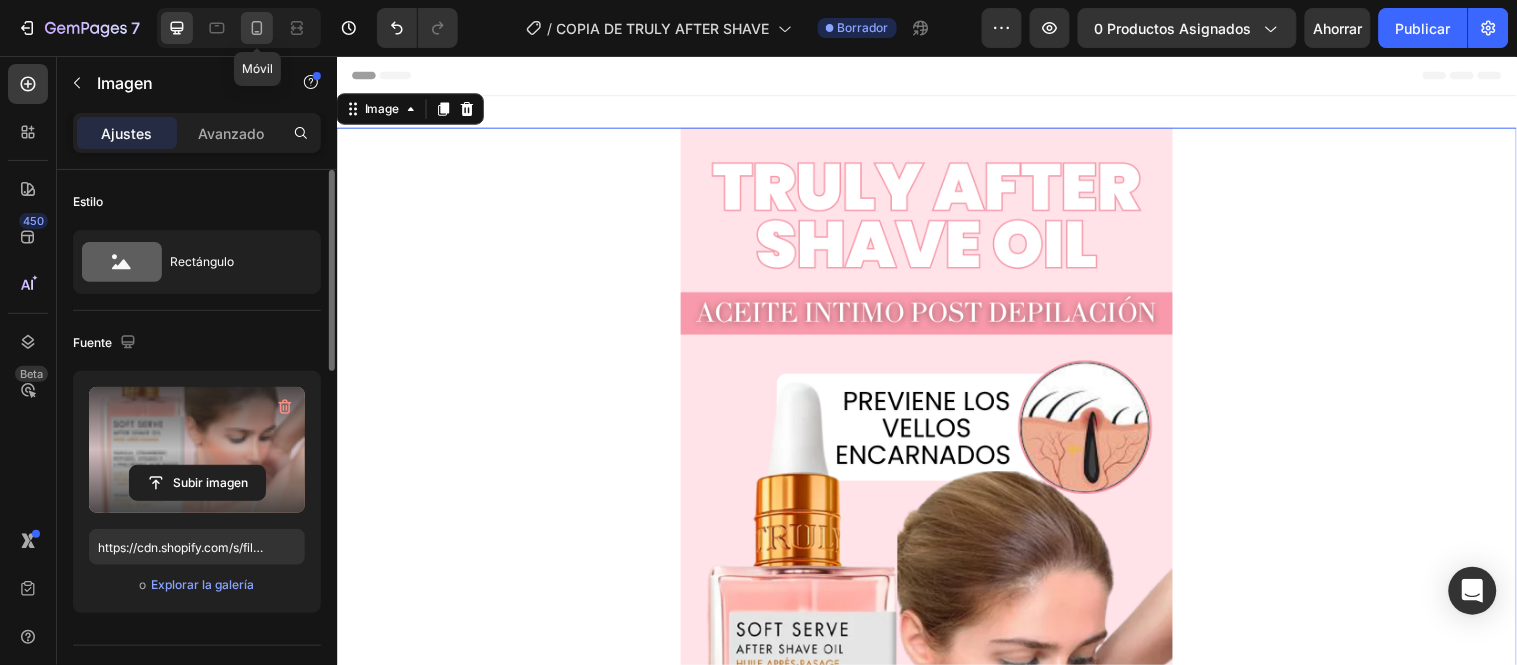 click 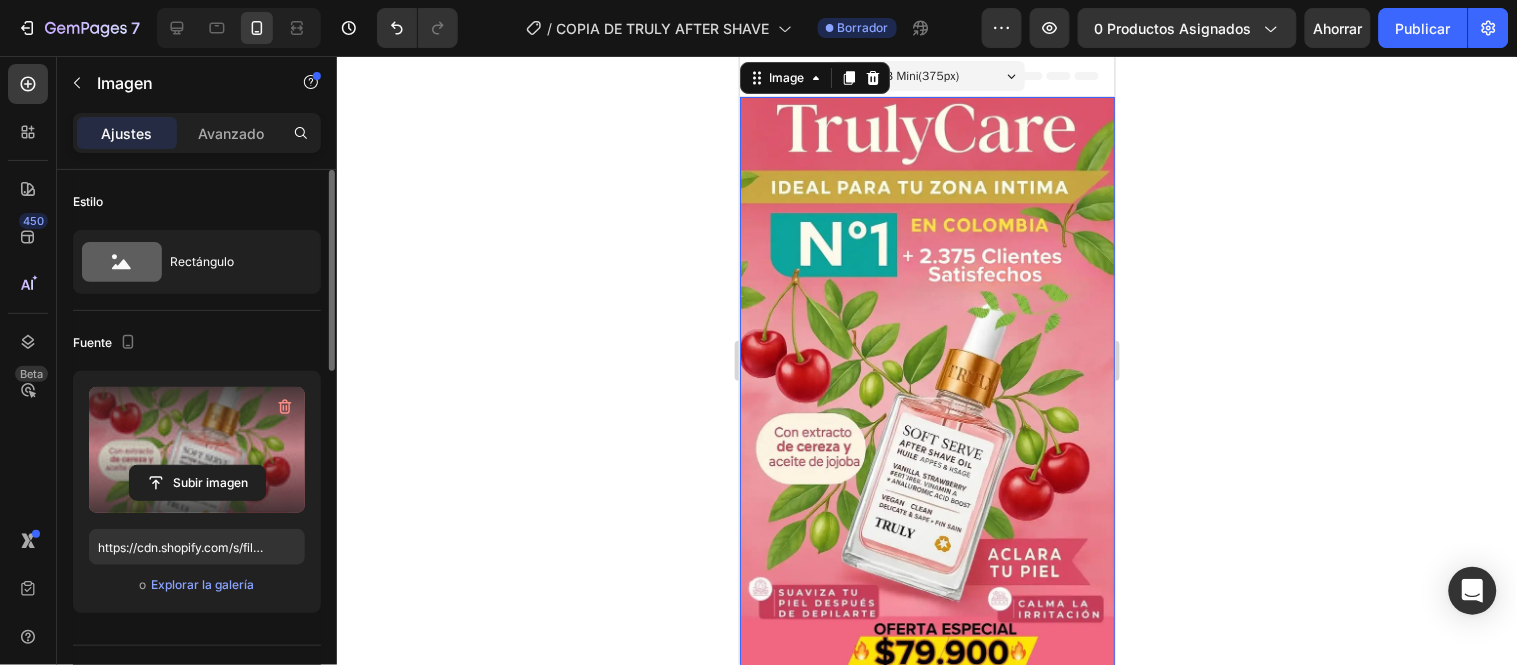 click at bounding box center [926, 429] 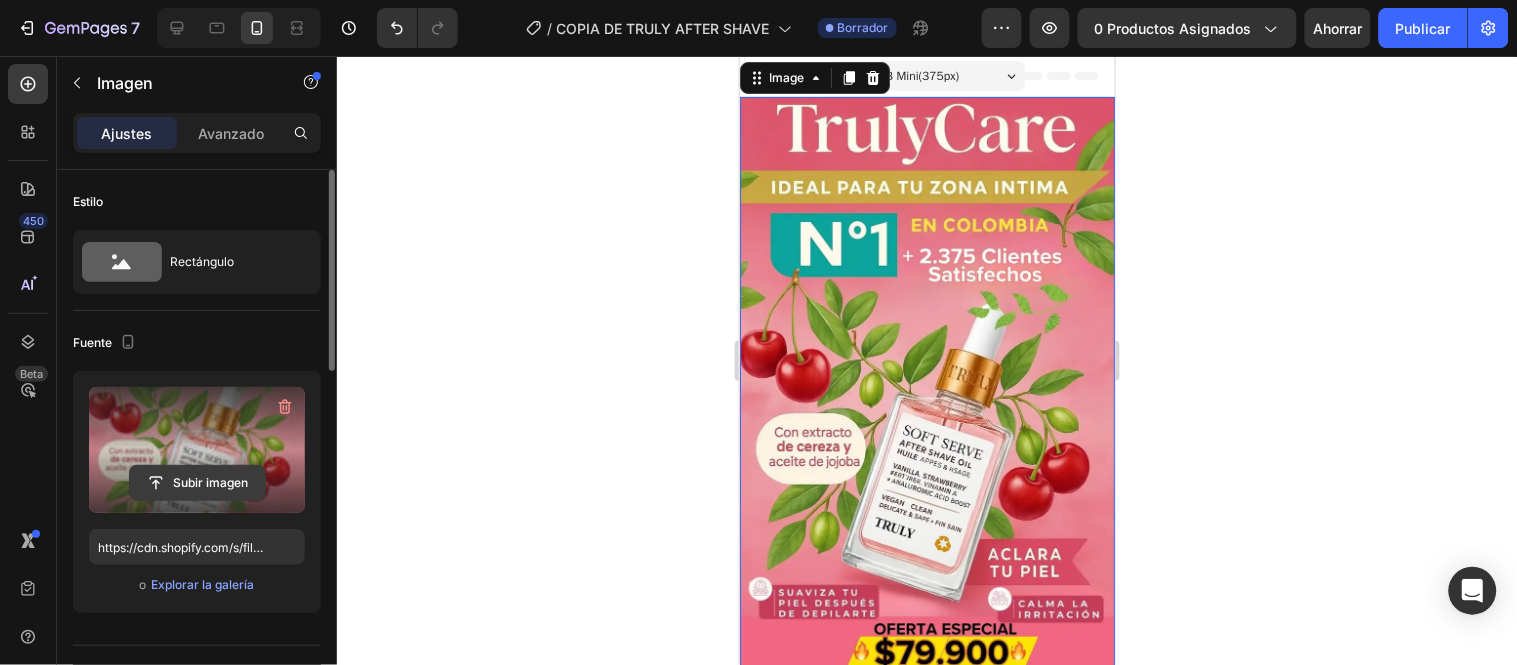 click 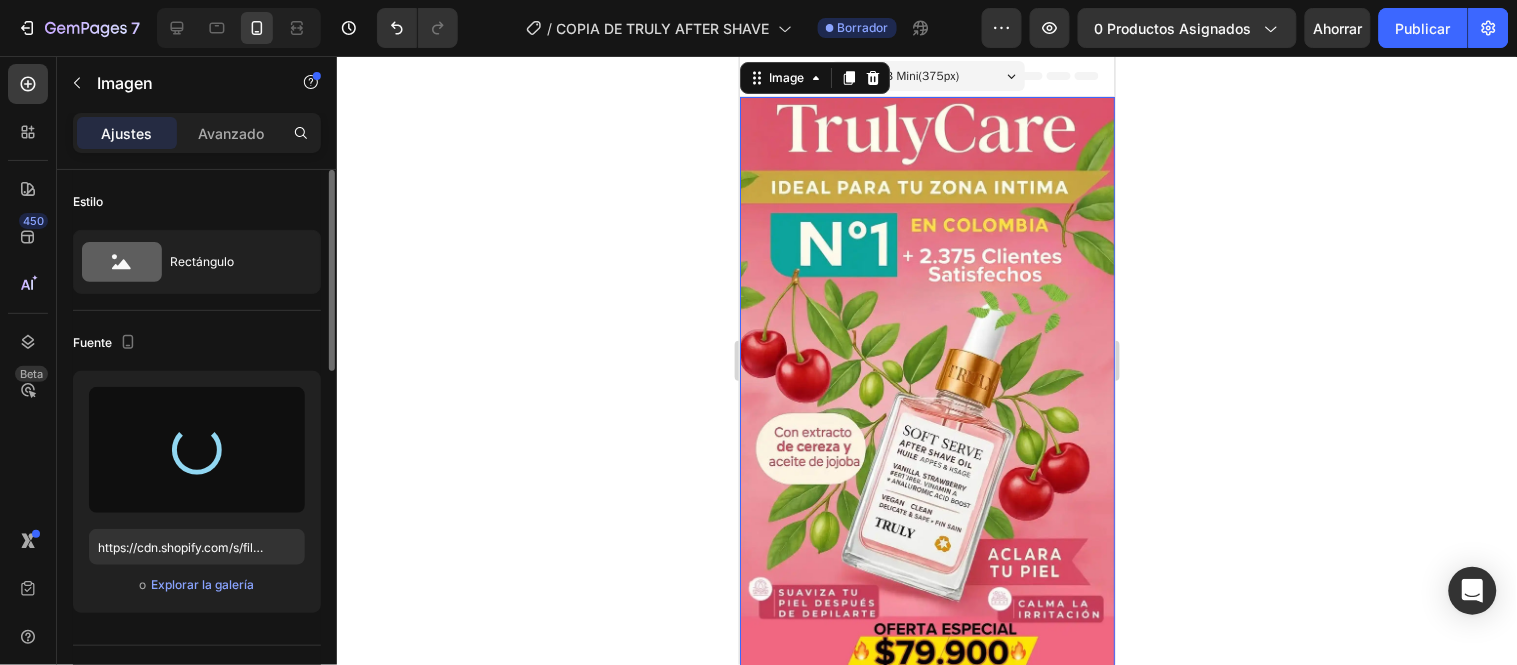 type on "https://cdn.shopify.com/s/files/1/0657/2779/1155/files/gempages_575997339626373663-3feed7fa-b7e4-45ab-92b0-348c6bf29377.png" 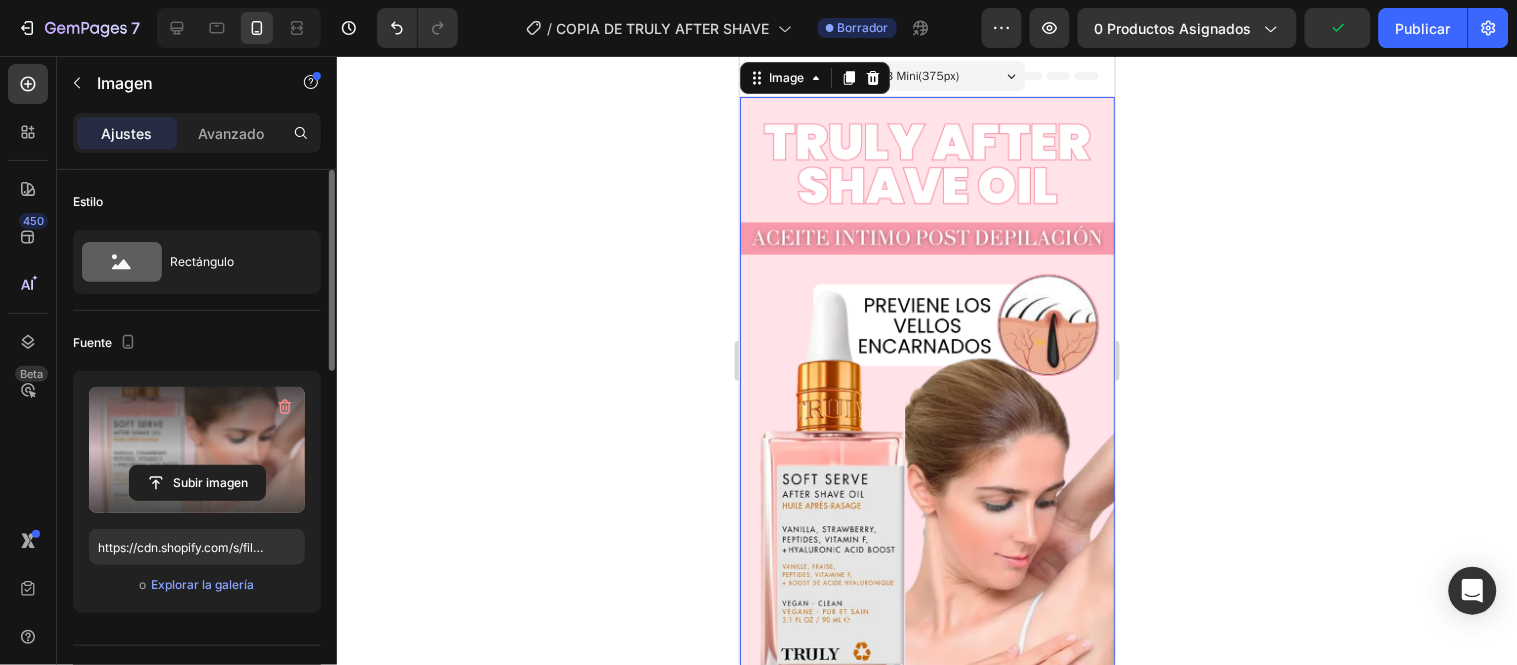 click 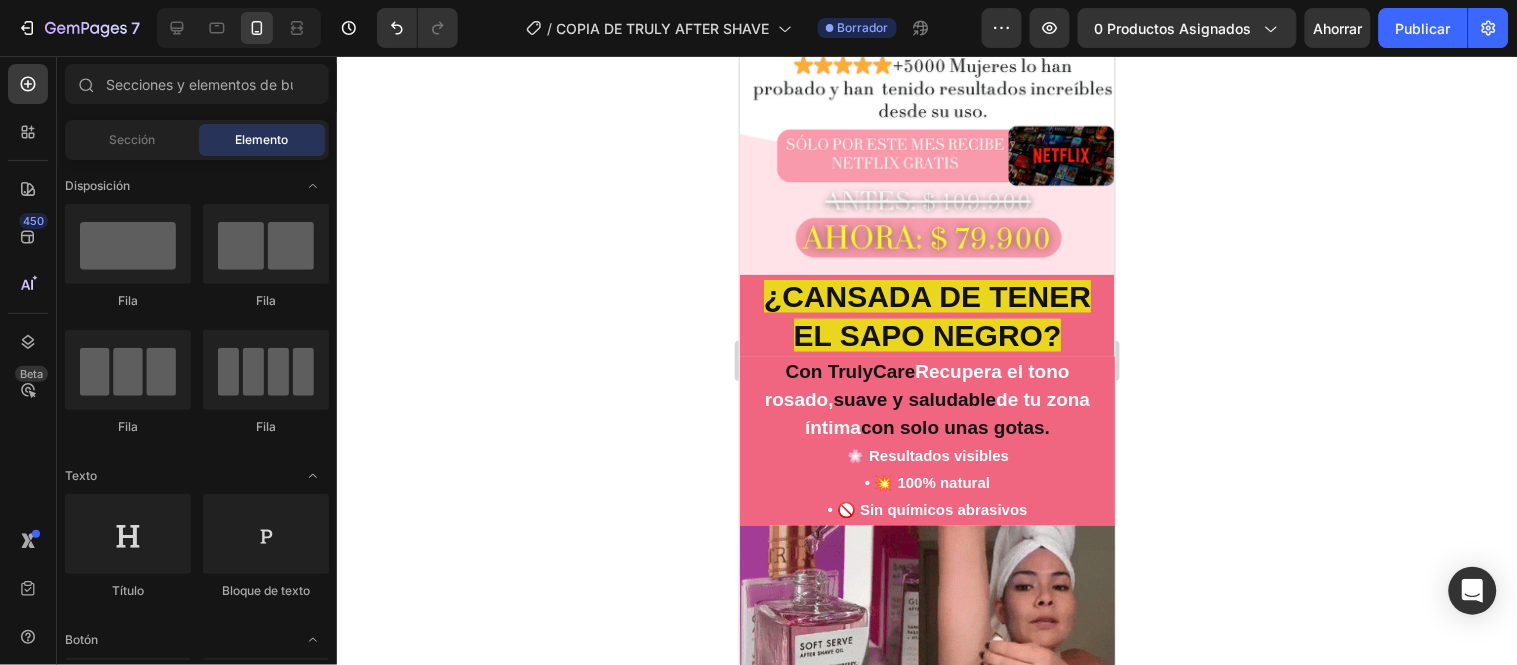 scroll, scrollTop: 717, scrollLeft: 0, axis: vertical 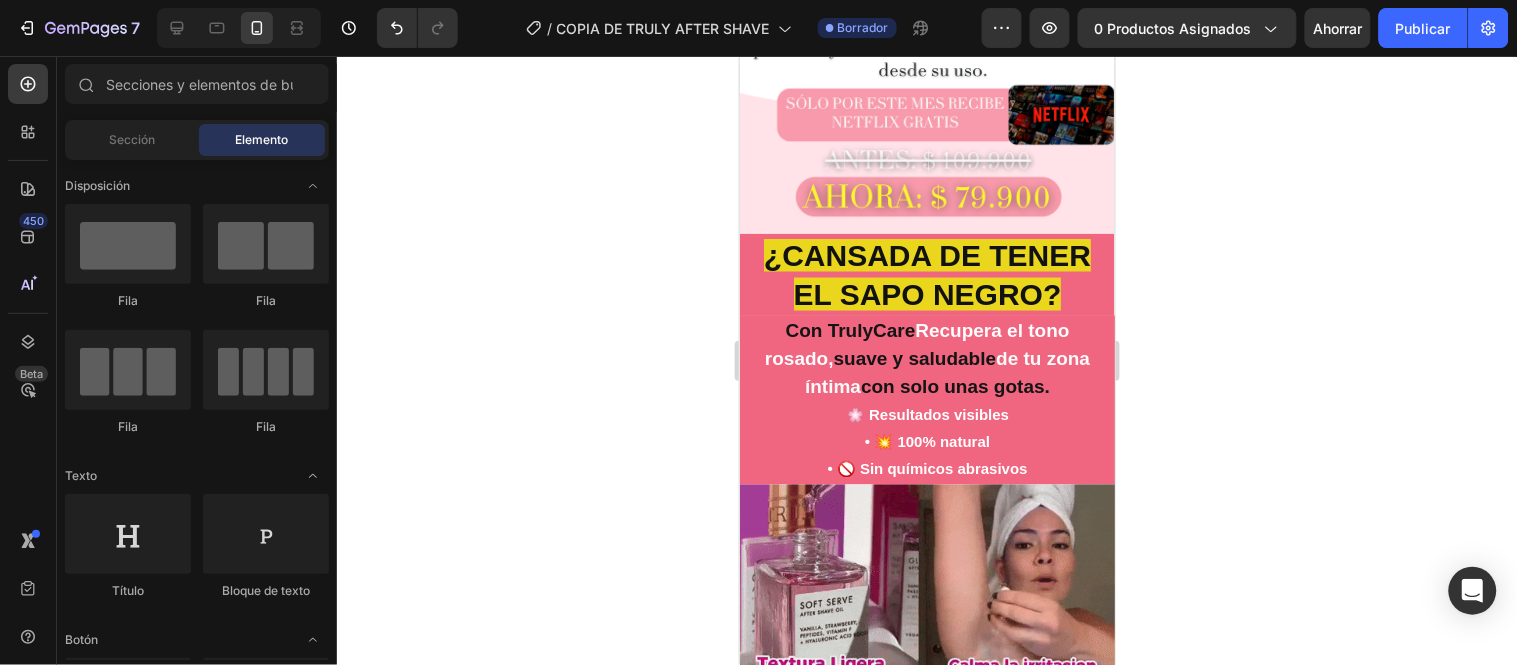 drag, startPoint x: 1103, startPoint y: 107, endPoint x: 1877, endPoint y: 288, distance: 794.8818 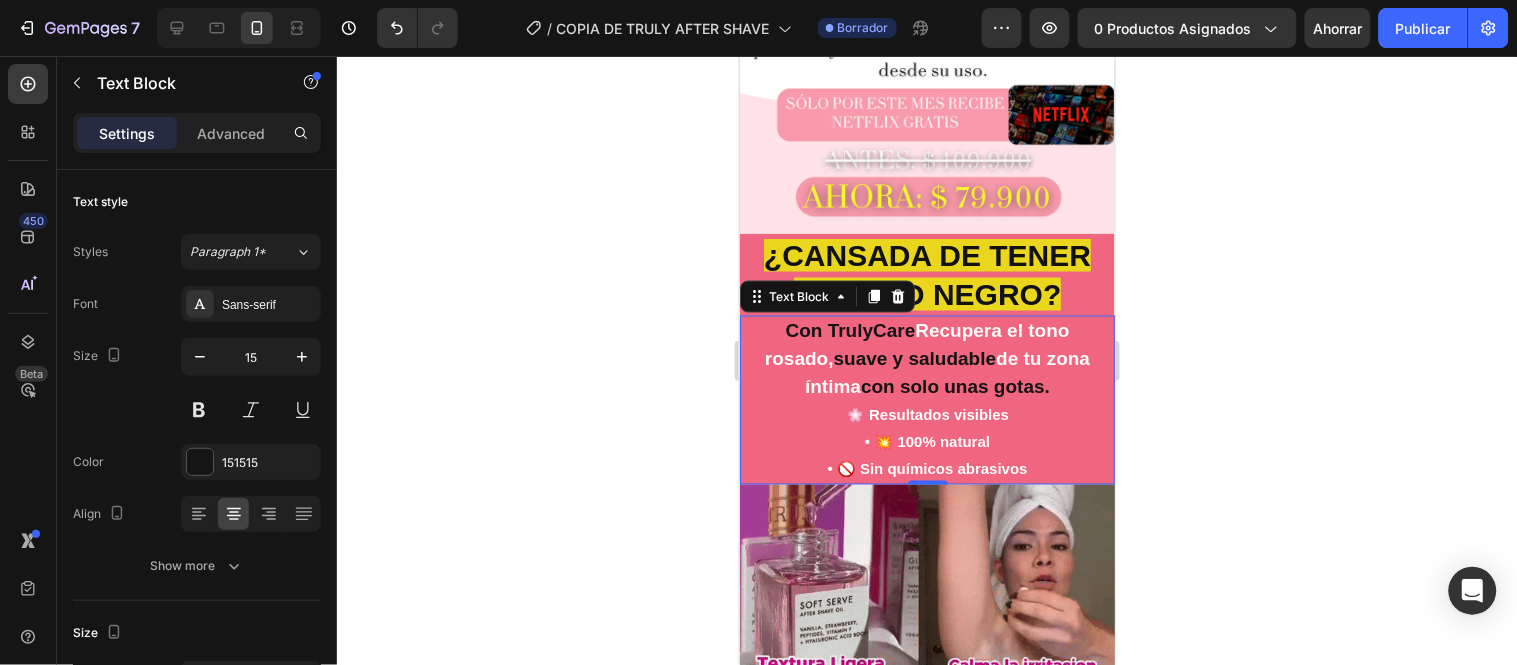 click on "• 💥 100% natural" at bounding box center [926, 441] 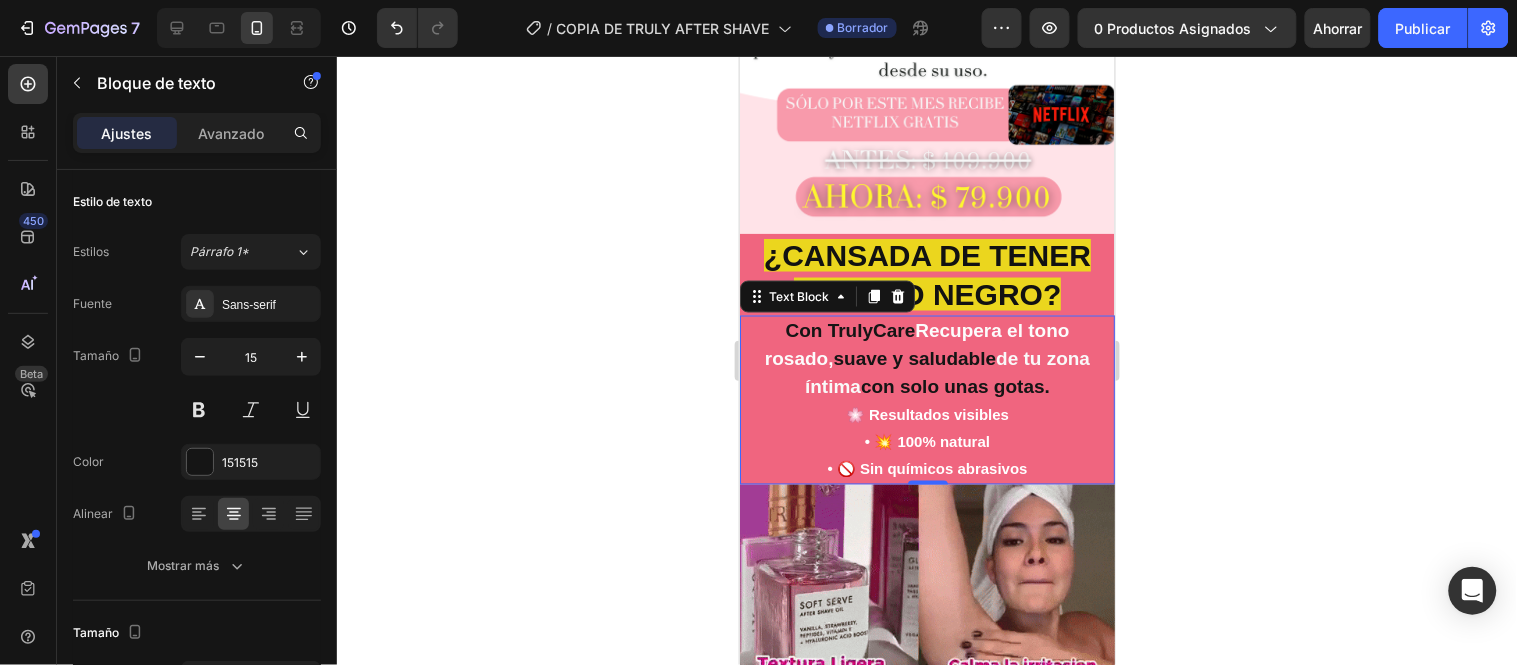 click 